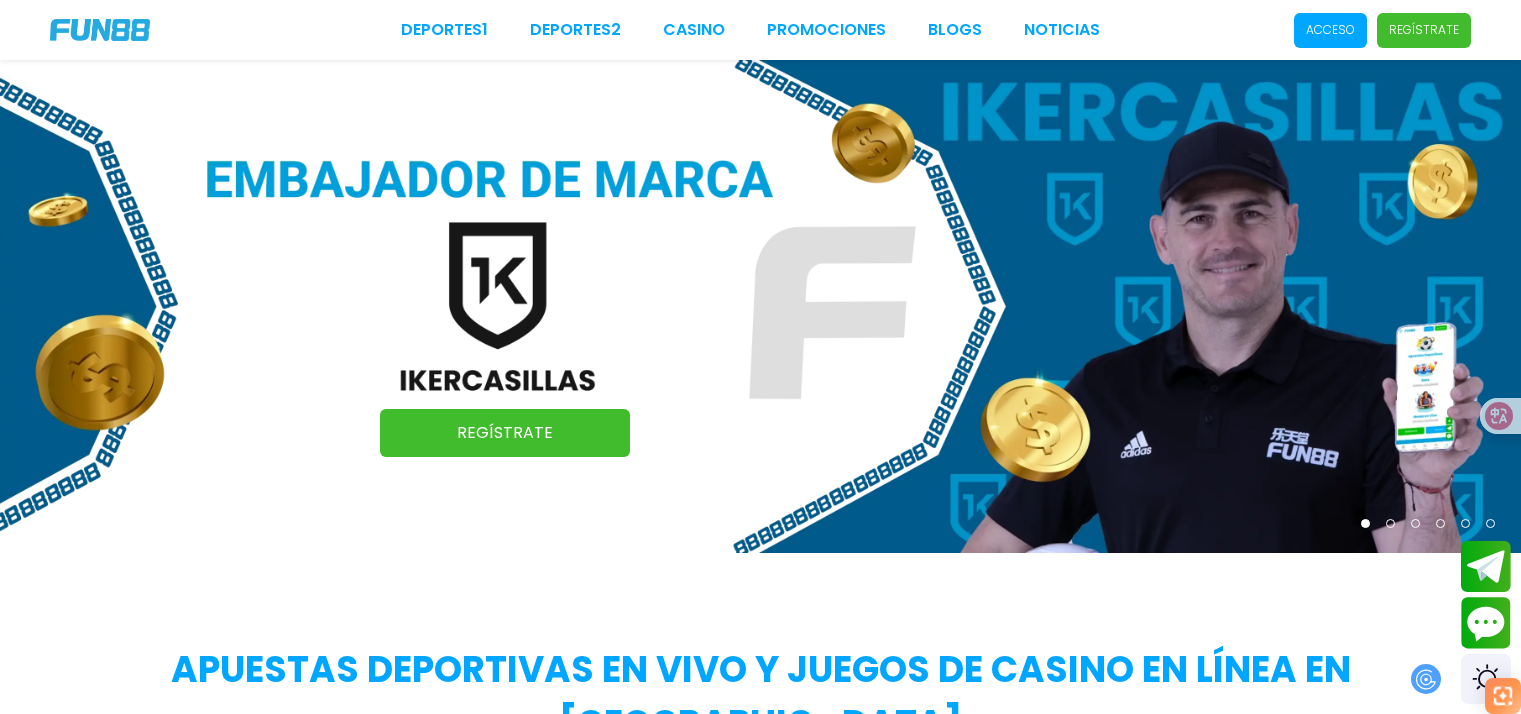 scroll, scrollTop: 0, scrollLeft: 0, axis: both 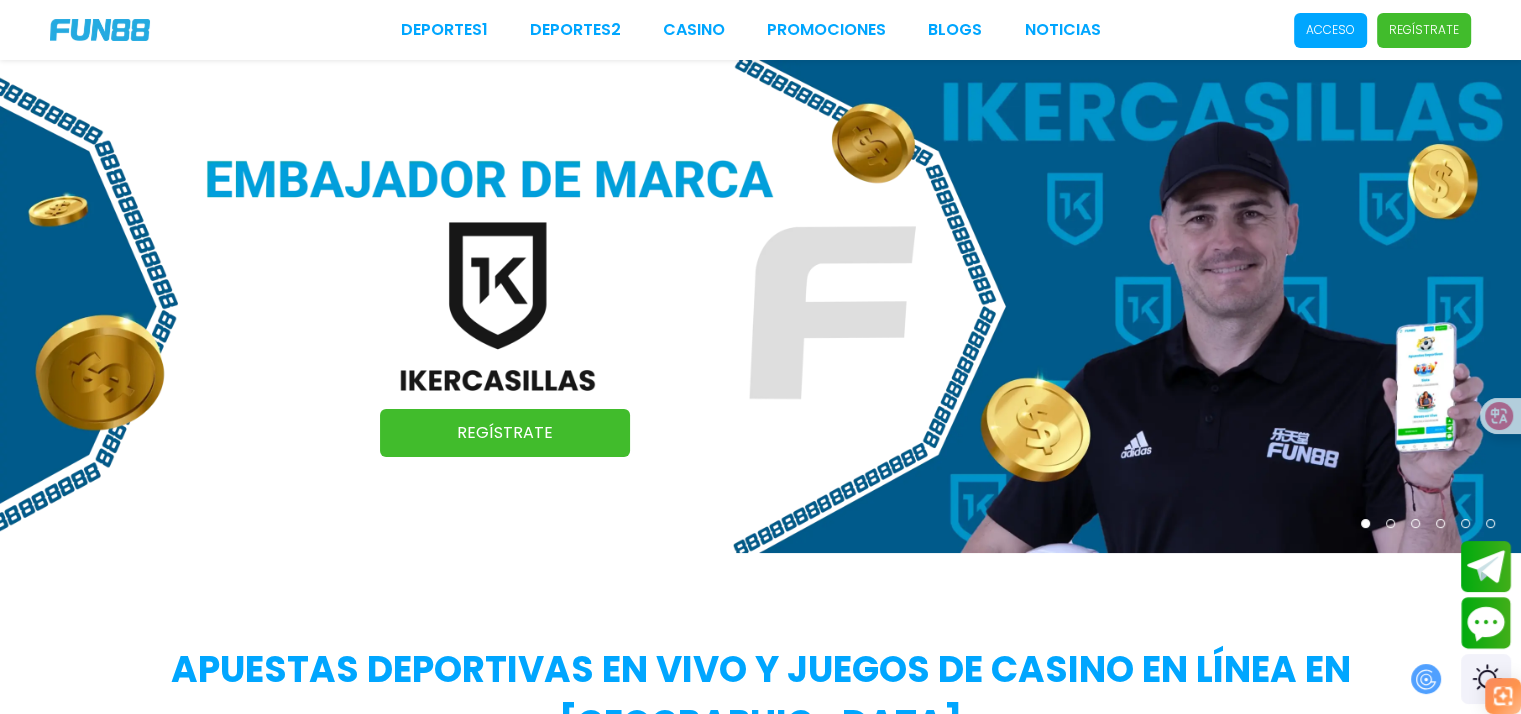 drag, startPoint x: 0, startPoint y: 0, endPoint x: 1182, endPoint y: 27, distance: 1182.3083 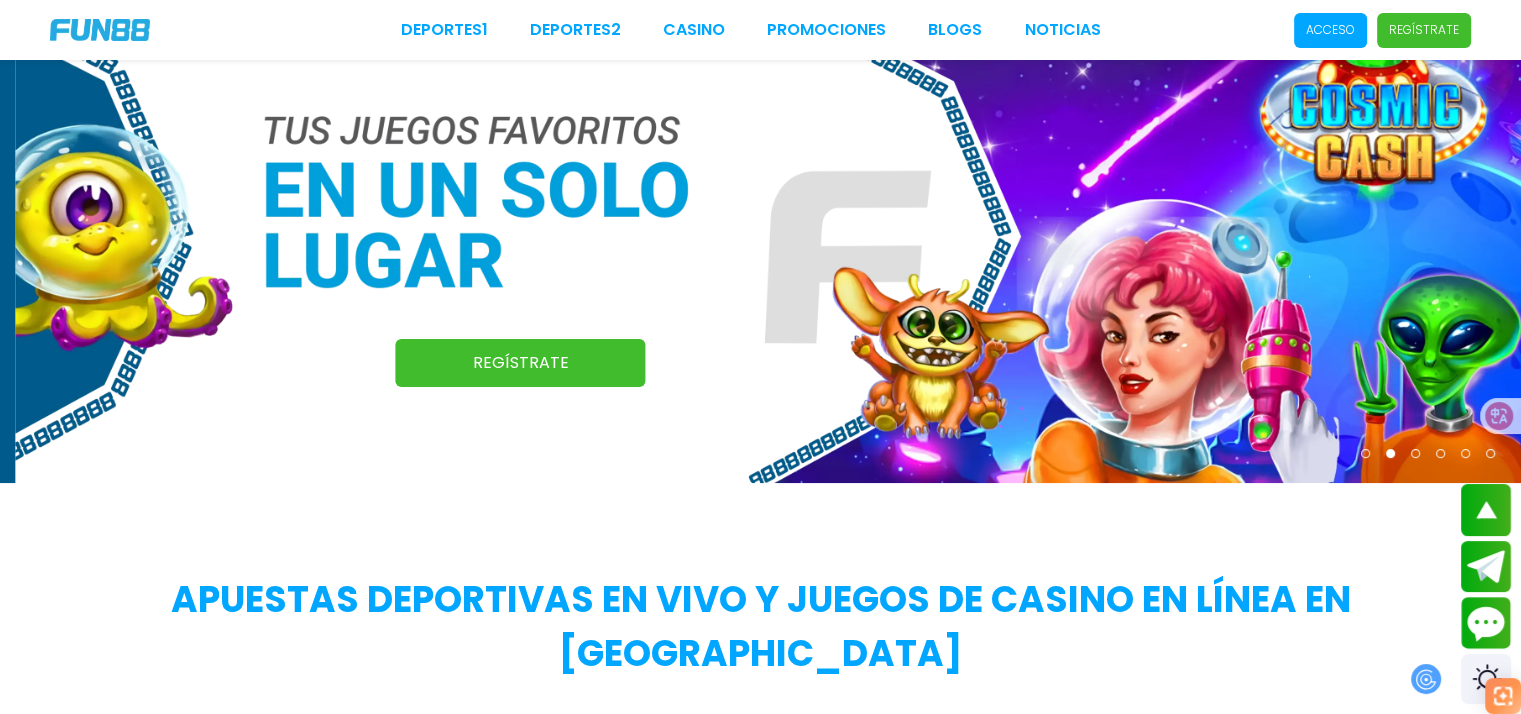 scroll, scrollTop: 0, scrollLeft: 0, axis: both 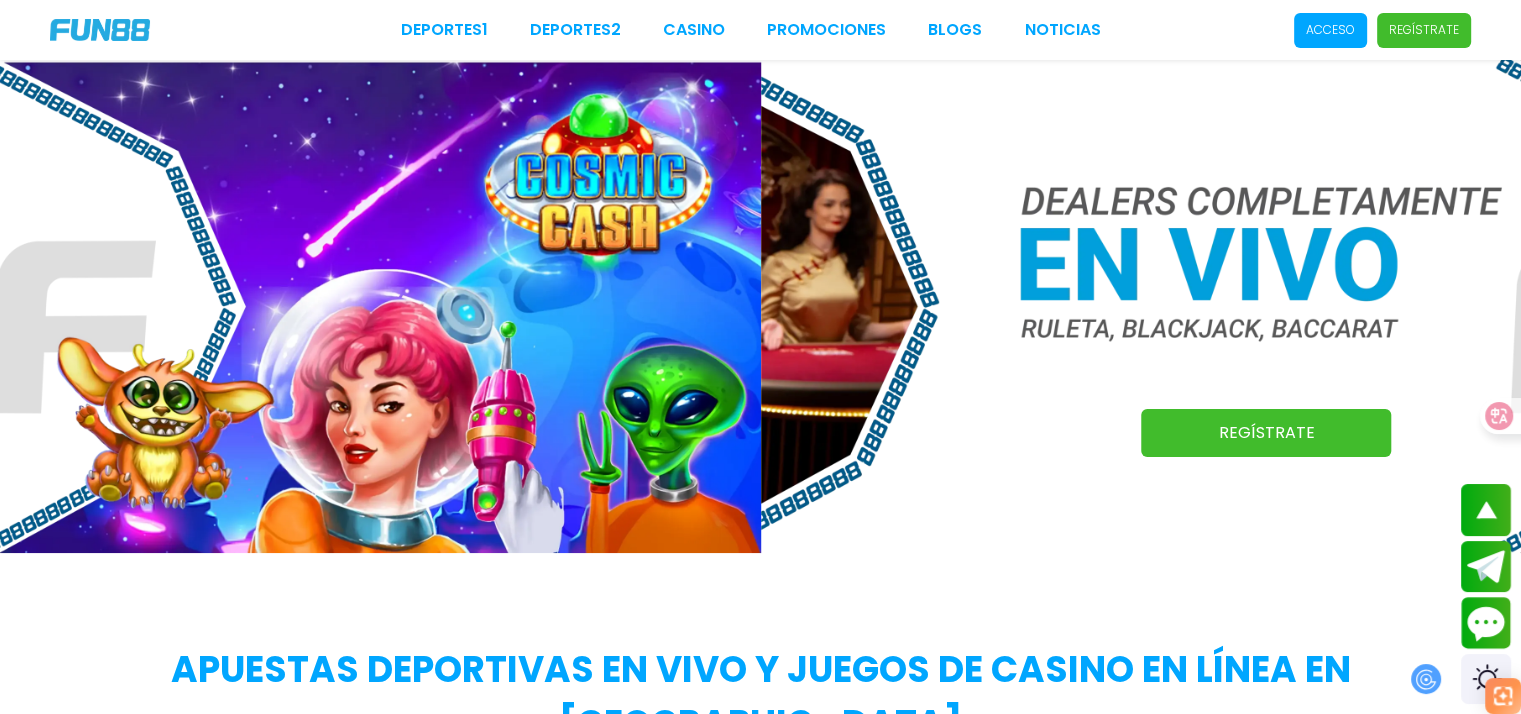 drag, startPoint x: 1234, startPoint y: 419, endPoint x: 397, endPoint y: 297, distance: 845.84454 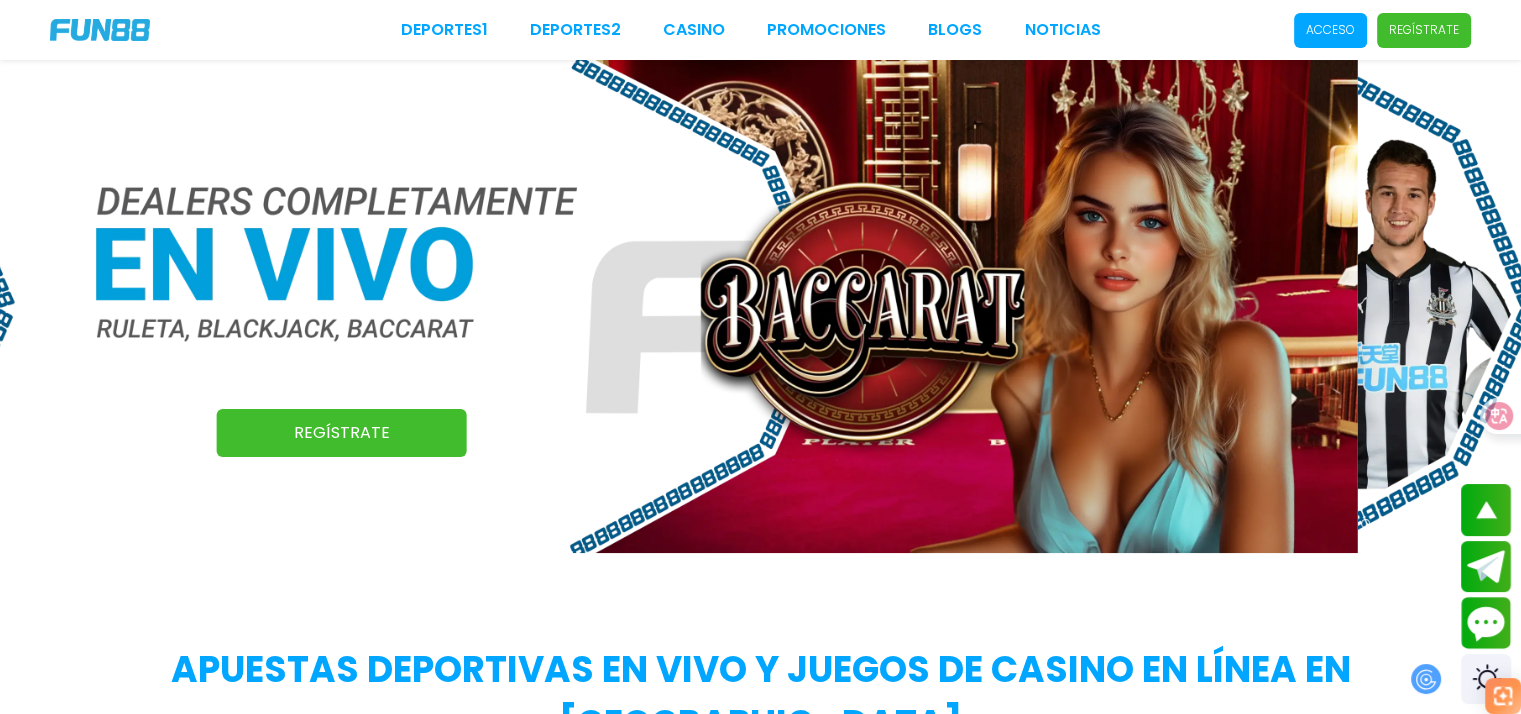 drag, startPoint x: 1211, startPoint y: 284, endPoint x: 467, endPoint y: 310, distance: 744.45416 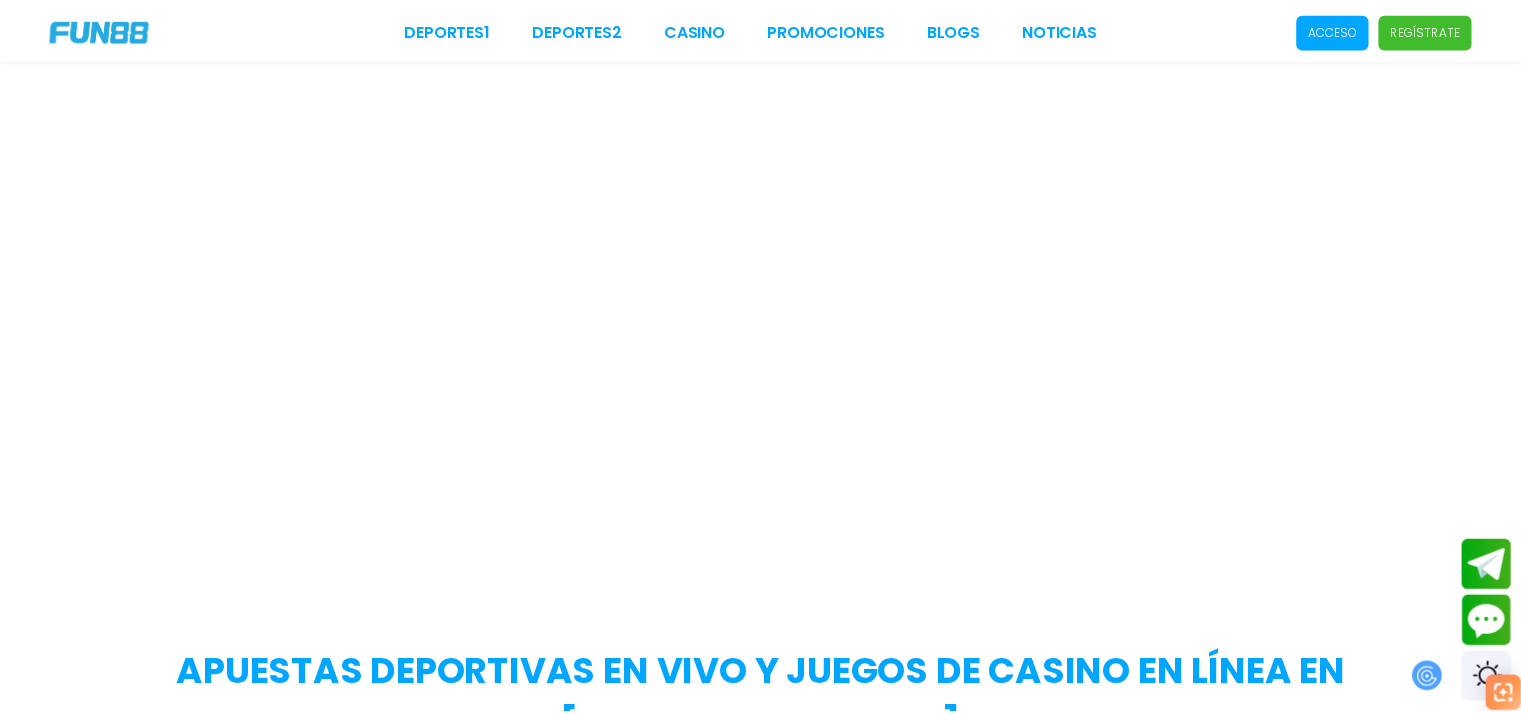 scroll, scrollTop: 0, scrollLeft: 0, axis: both 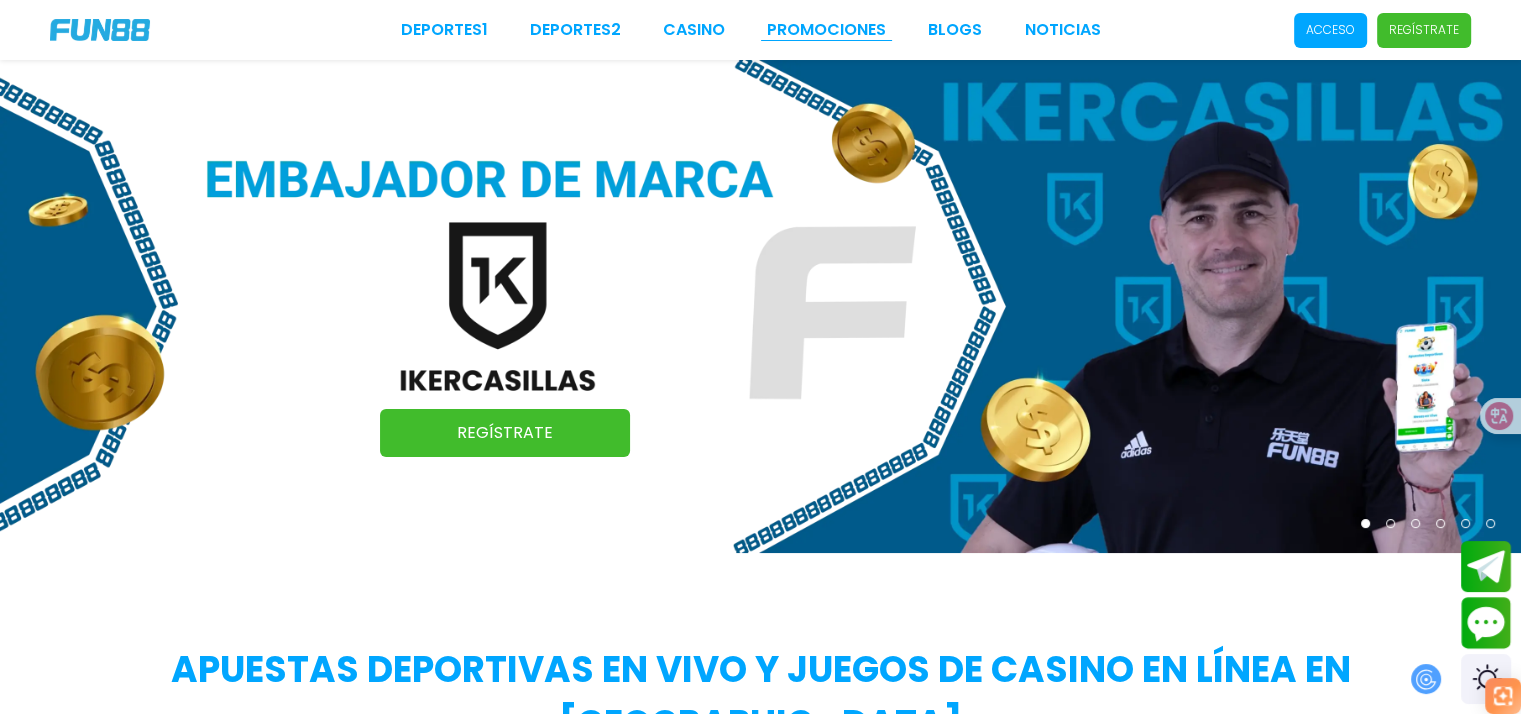 click on "Promociones" at bounding box center [826, 30] 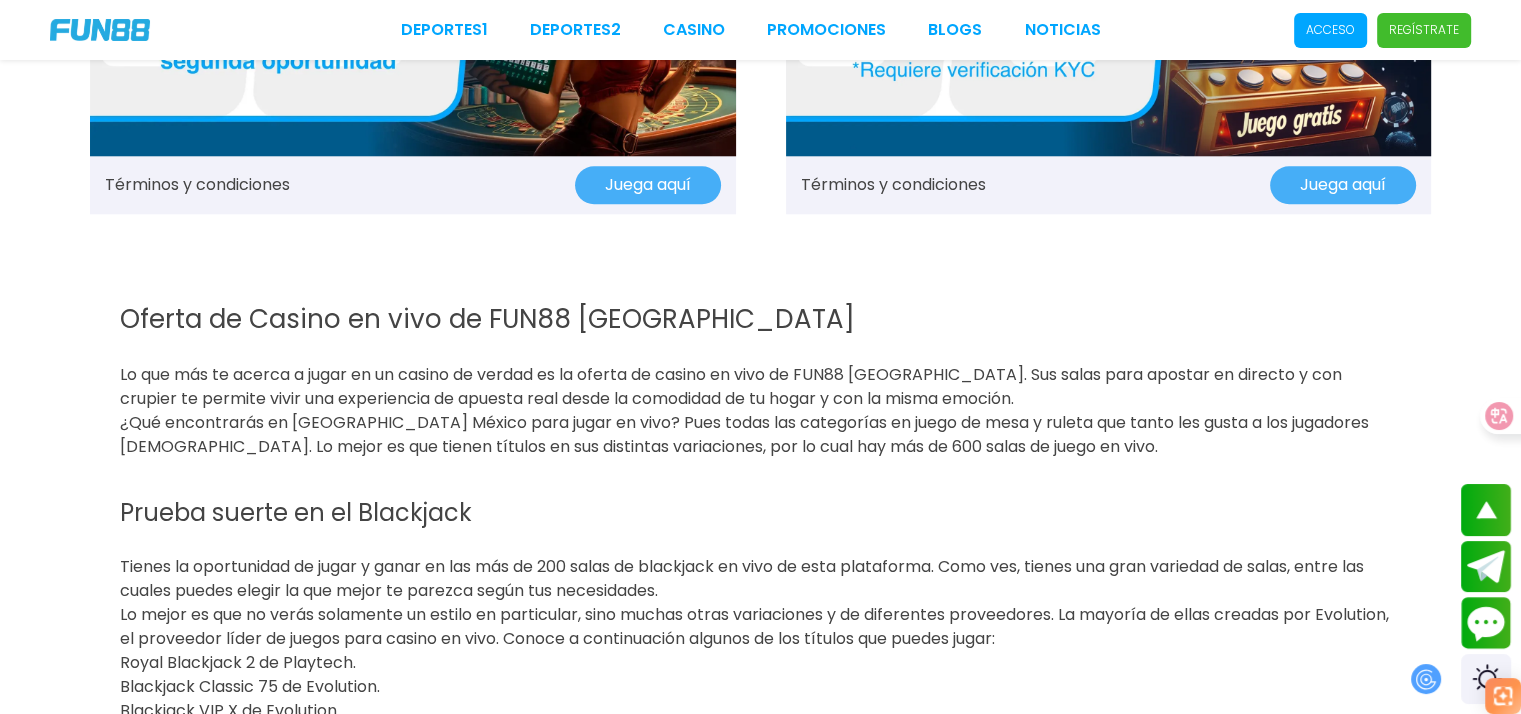 scroll, scrollTop: 1900, scrollLeft: 0, axis: vertical 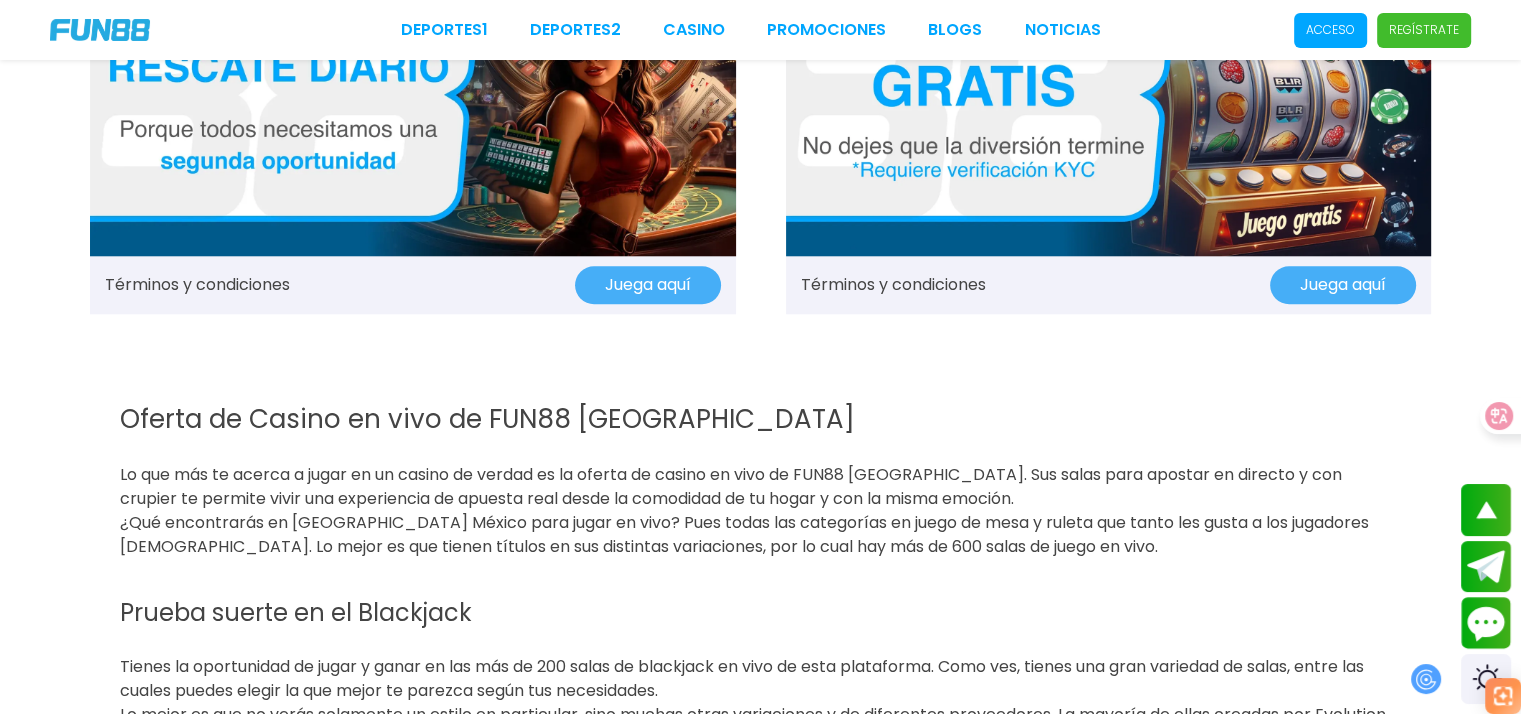 click on "Oferta de Casino en vivo de FUN88 México
Lo que más te acerca a jugar en un casino de verdad es la oferta de casino en vivo de FUN88 México. Sus salas para apostar en directo y con crupier te permite vivir una experiencia de apuesta real desde la comodidad de tu hogar y con la misma emoción.
¿Qué encontrarás en FUN88 México para jugar en vivo? Pues todas las categorías en juego de mesa y ruleta que tanto les gusta a los jugadores mexicanos. Lo mejor es que tienen títulos en sus distintas variaciones, por lo cual hay más de 600 salas de juego en vivo.
Prueba suerte en el Blackjack
Tienes la oportunidad de jugar y ganar en las más de 200 salas de blackjack en vivo de esta plataforma. Como ves, tienes una gran variedad de salas, entre las cuales puedes elegir la que mejor te parezca según tus necesidades.
Royal Blackjack 2 de Playtech.
Blackjack Classic 75 de Evolution.
Blackjack VIP X de Evolution.
¡Más de 70 salas de Baccarat en vivo!
Baccarat de OneTouch." at bounding box center [761, 1205] 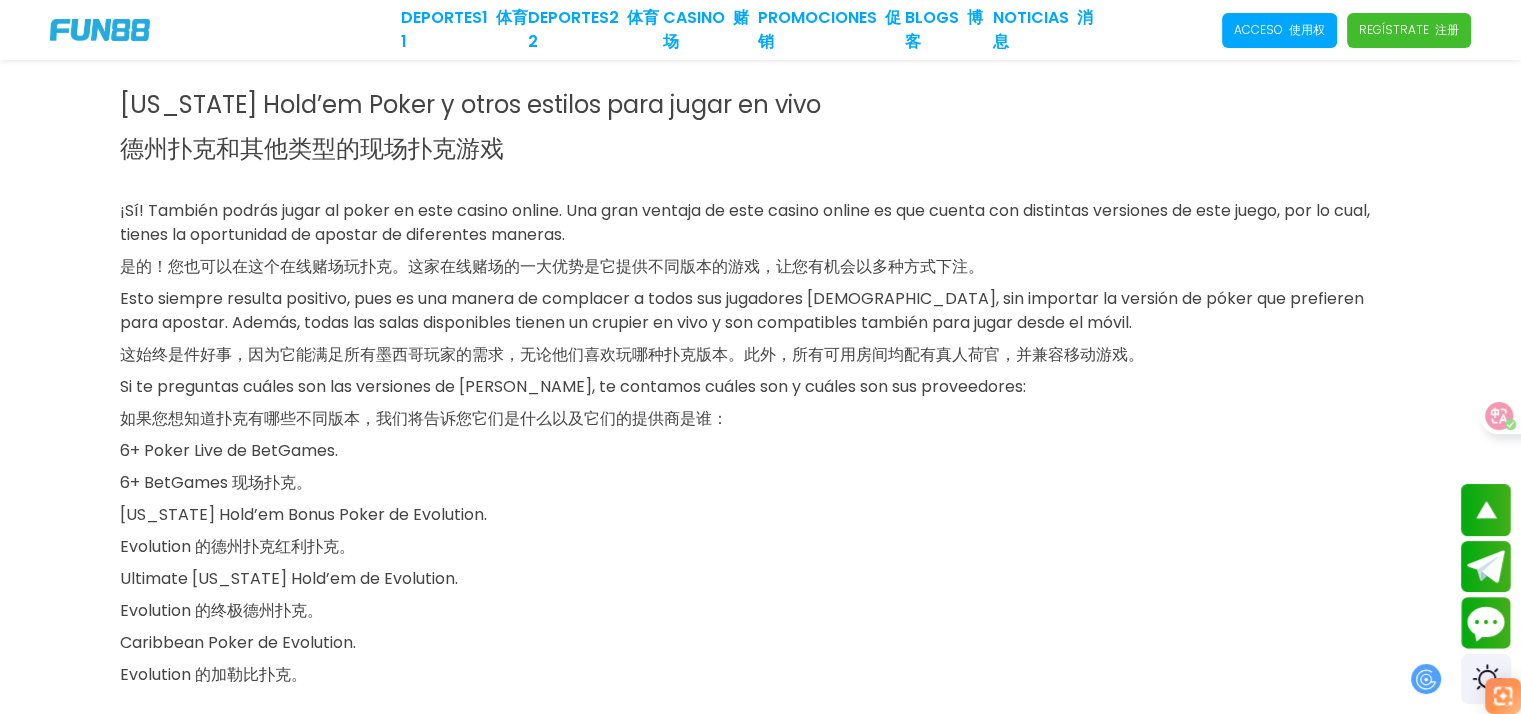 scroll, scrollTop: 3700, scrollLeft: 0, axis: vertical 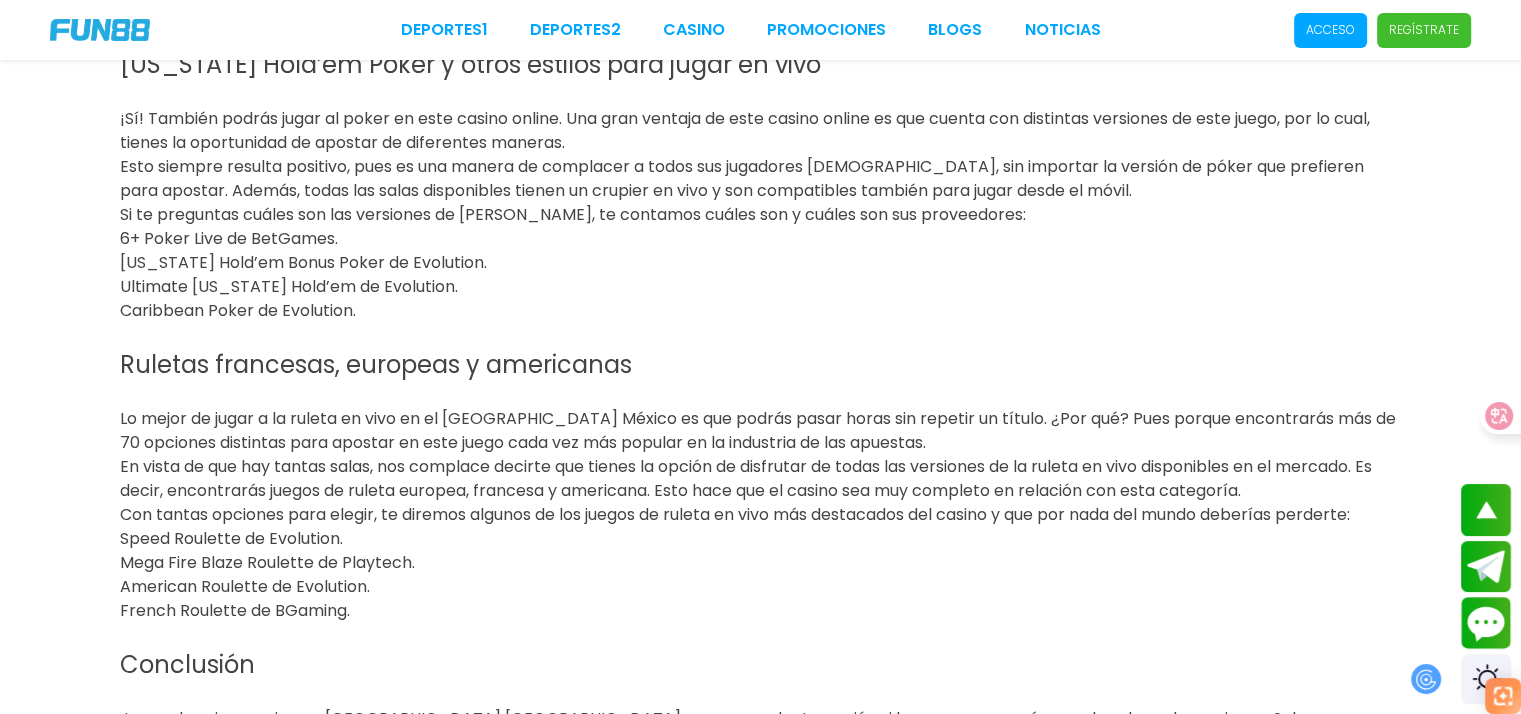 click on "Si te preguntas cuáles son las versiones de póker, te contamos cuáles son y cuáles son sus proveedores:" at bounding box center (573, 214) 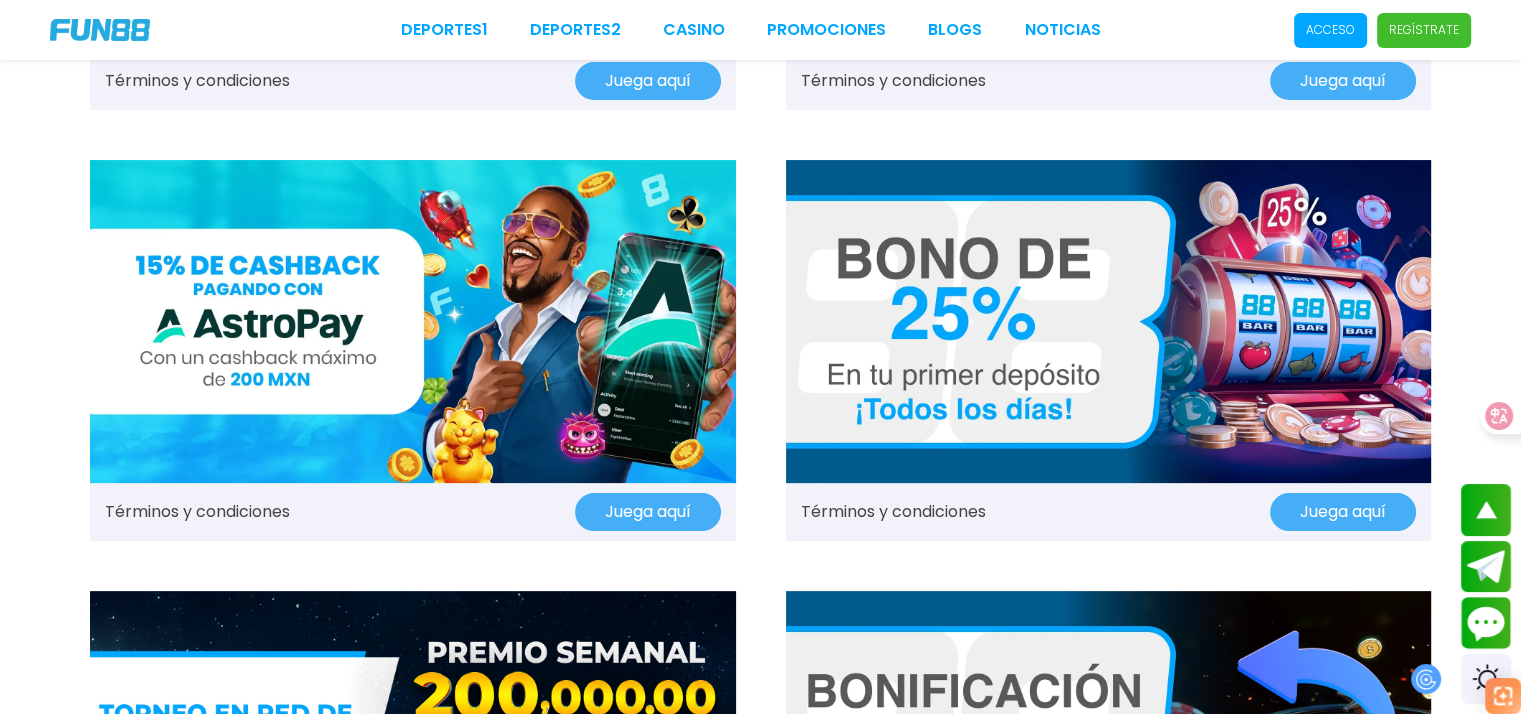 scroll, scrollTop: 0, scrollLeft: 0, axis: both 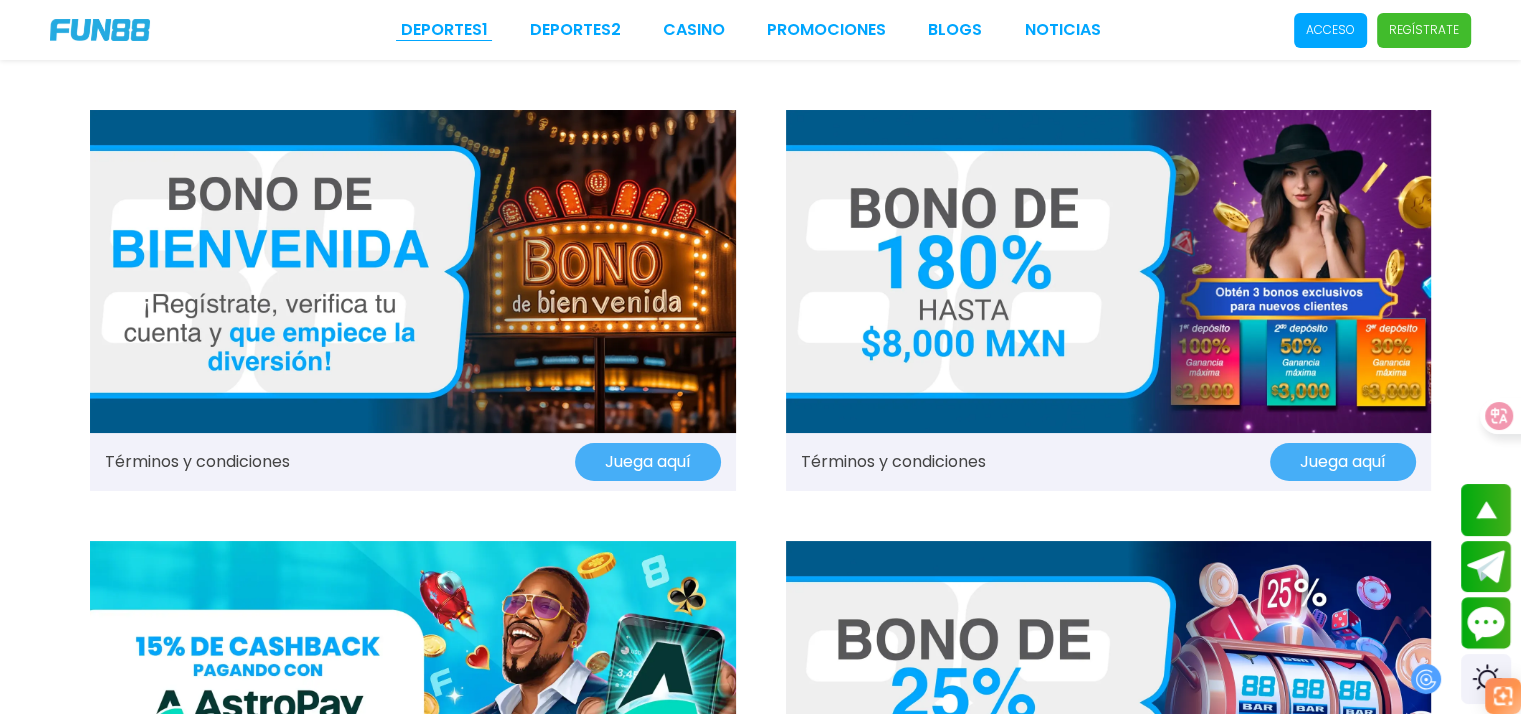 click on "Deportes  1" at bounding box center [444, 30] 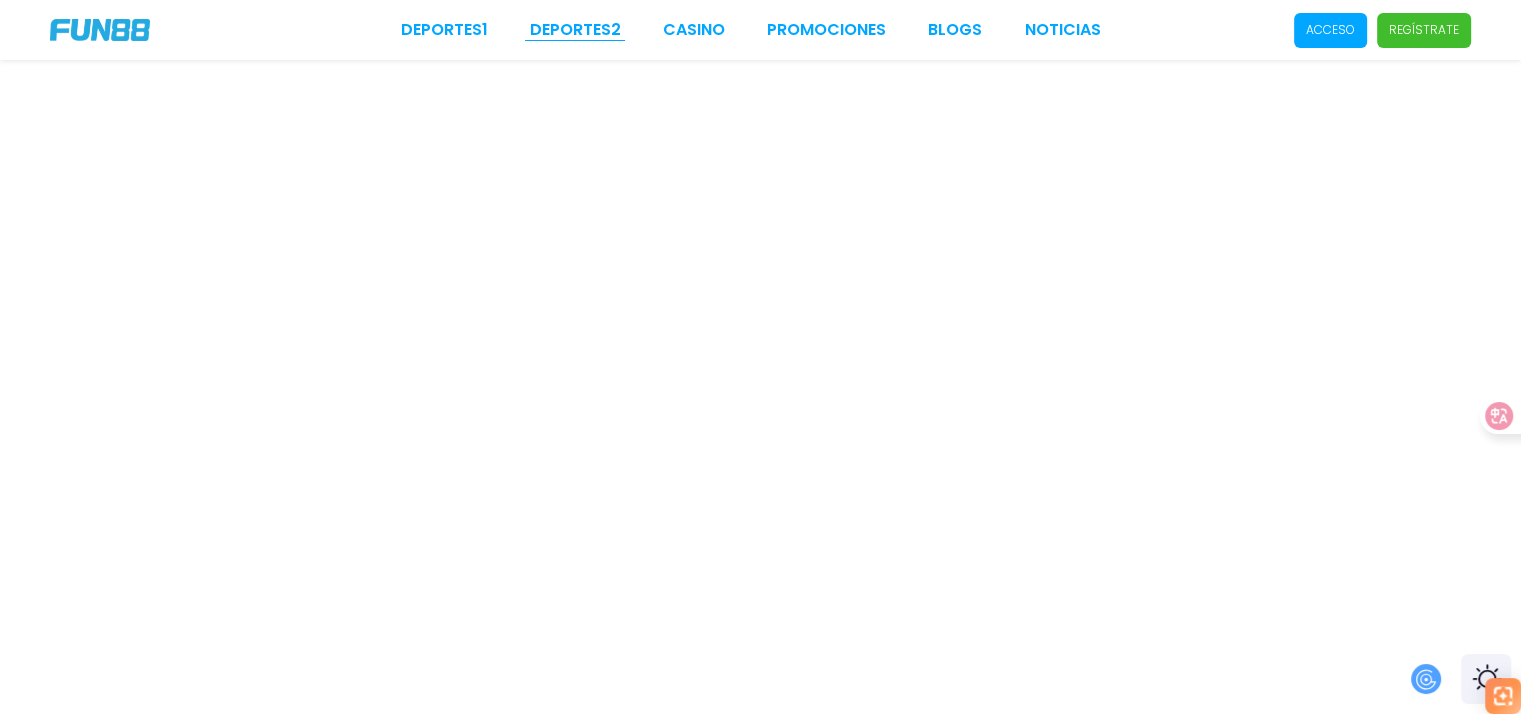 click on "Deportes  2" at bounding box center (575, 30) 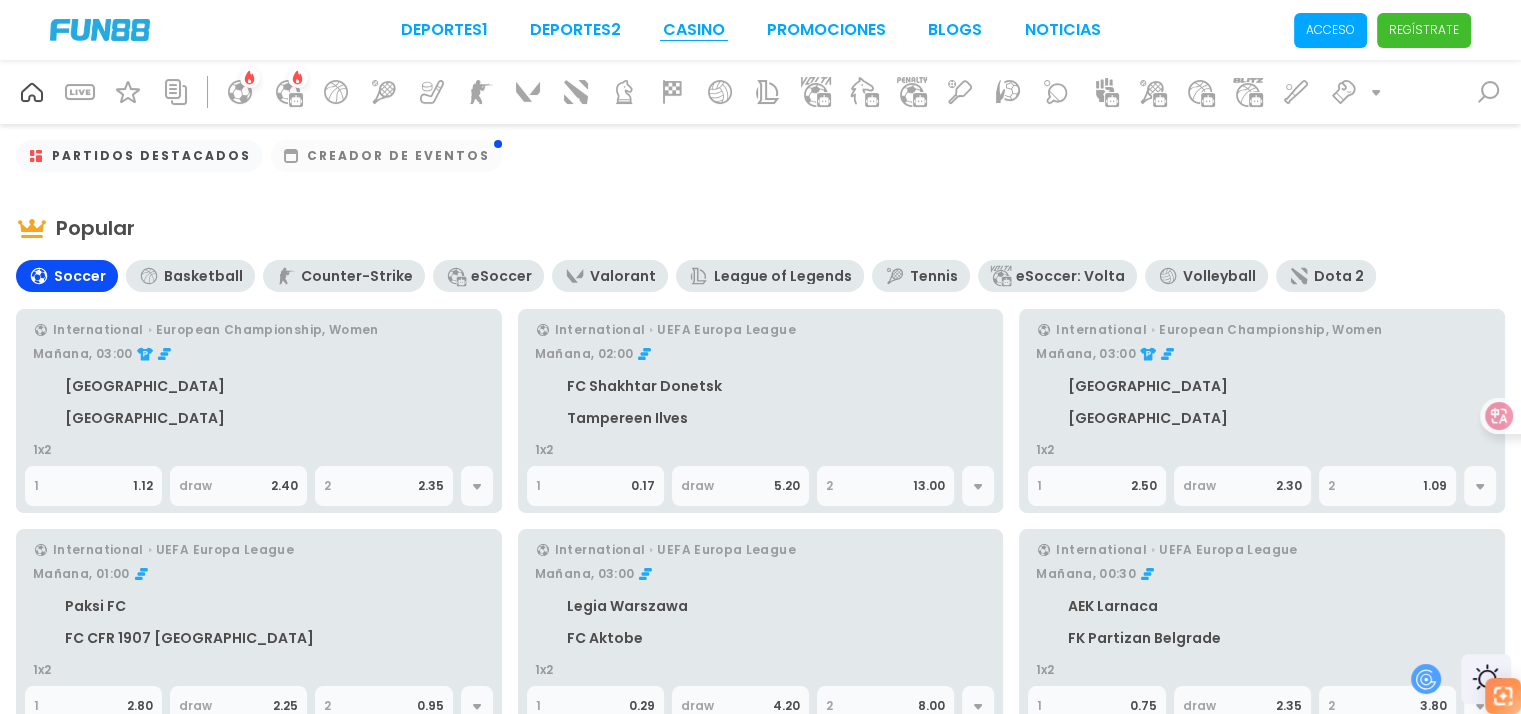 click on "CASINO" at bounding box center [694, 30] 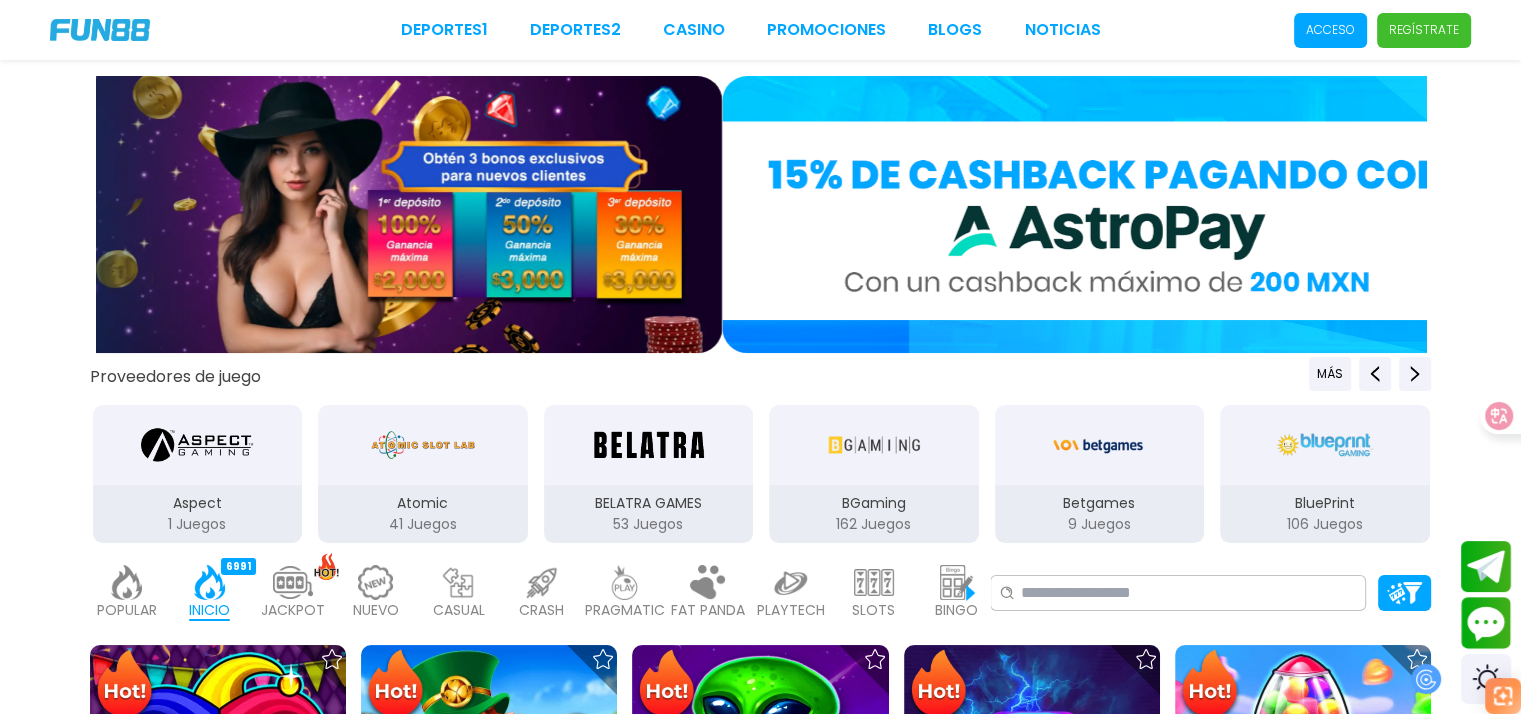 drag, startPoint x: 1314, startPoint y: 236, endPoint x: 552, endPoint y: 230, distance: 762.0236 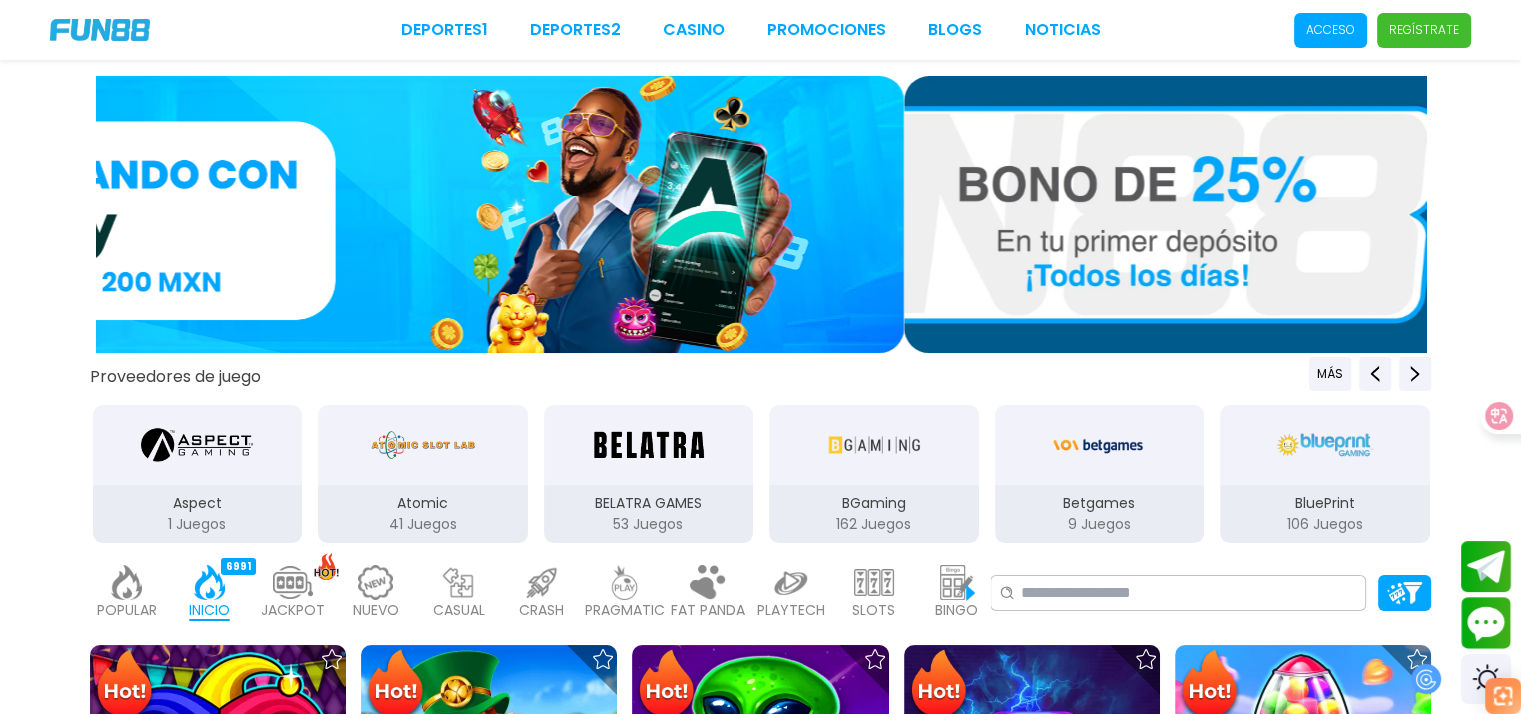 drag, startPoint x: 1277, startPoint y: 236, endPoint x: 396, endPoint y: 217, distance: 881.20483 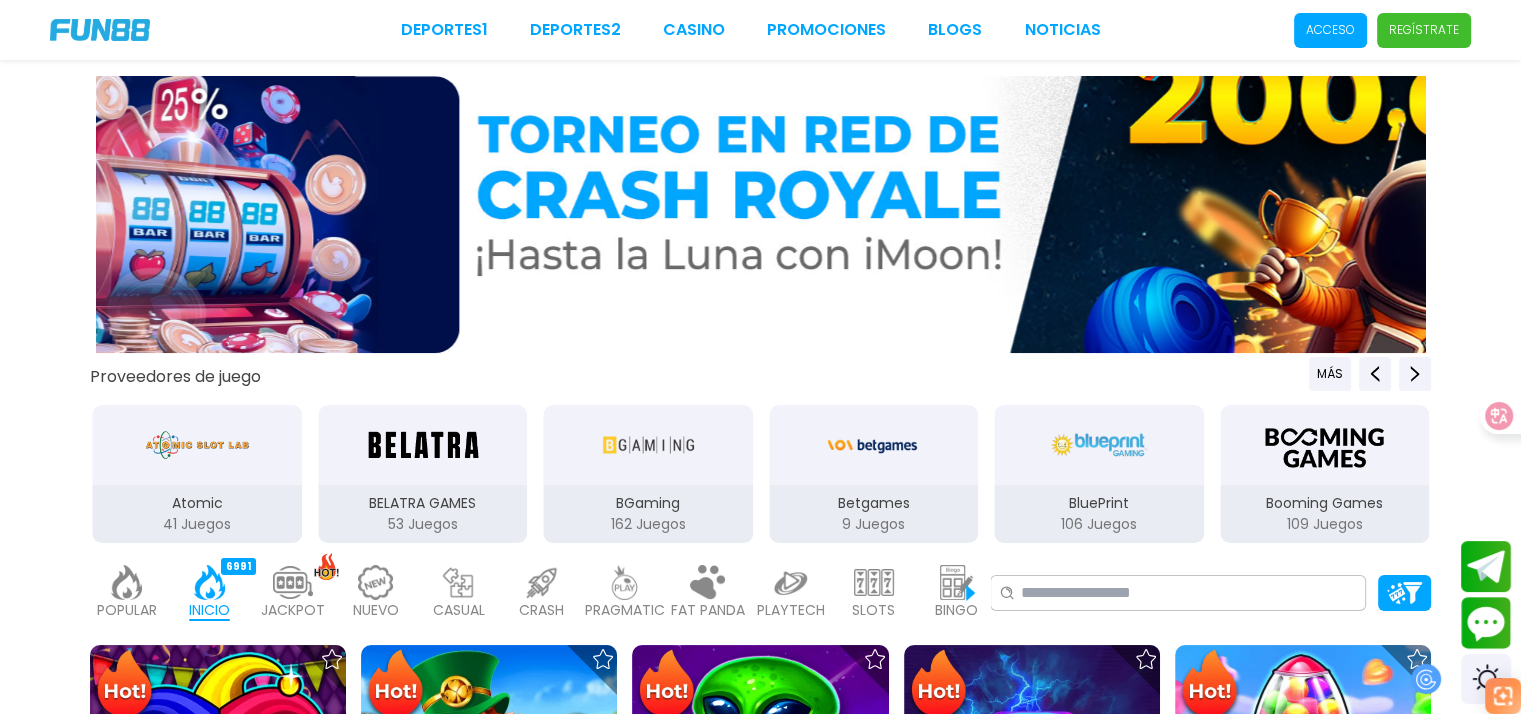 drag, startPoint x: 1165, startPoint y: 218, endPoint x: 184, endPoint y: 159, distance: 982.7726 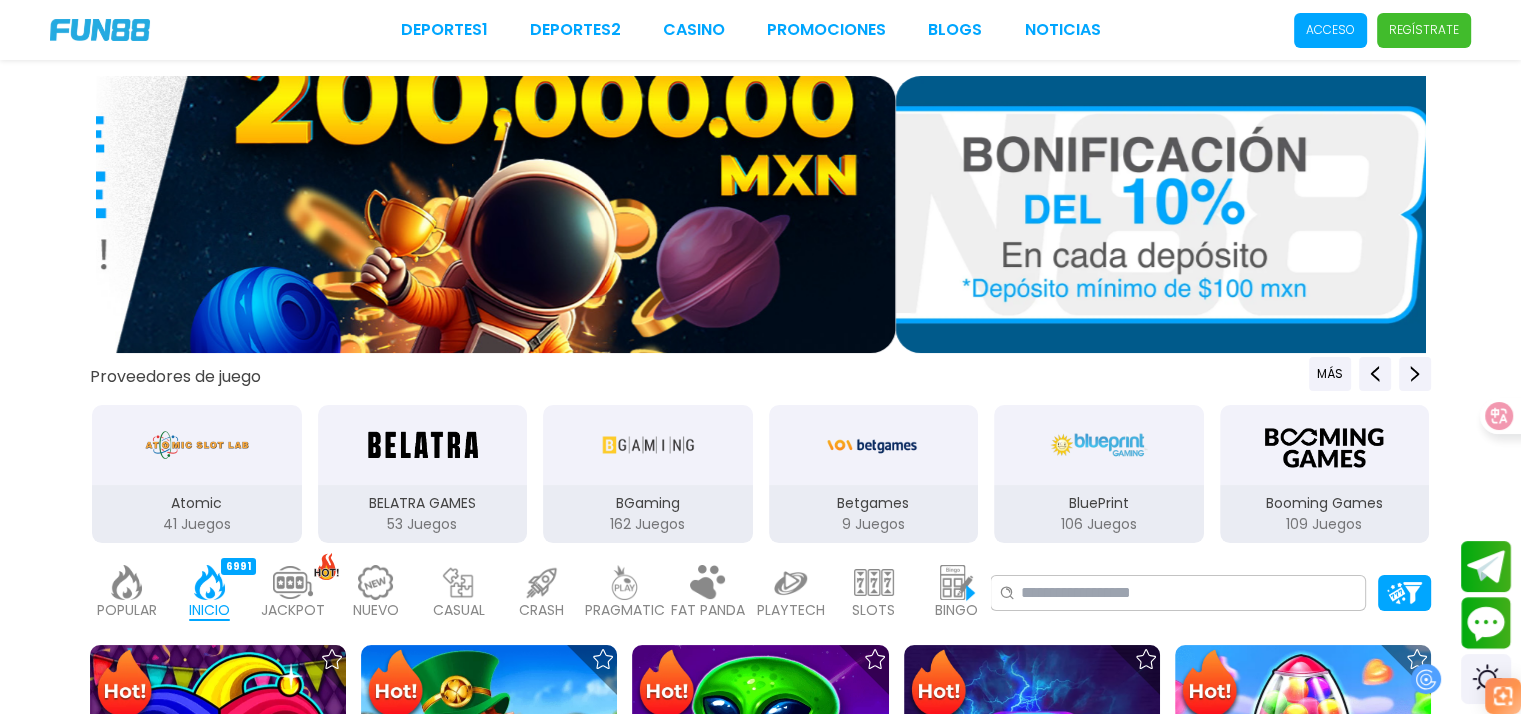 drag, startPoint x: 1150, startPoint y: 206, endPoint x: 472, endPoint y: 191, distance: 678.1659 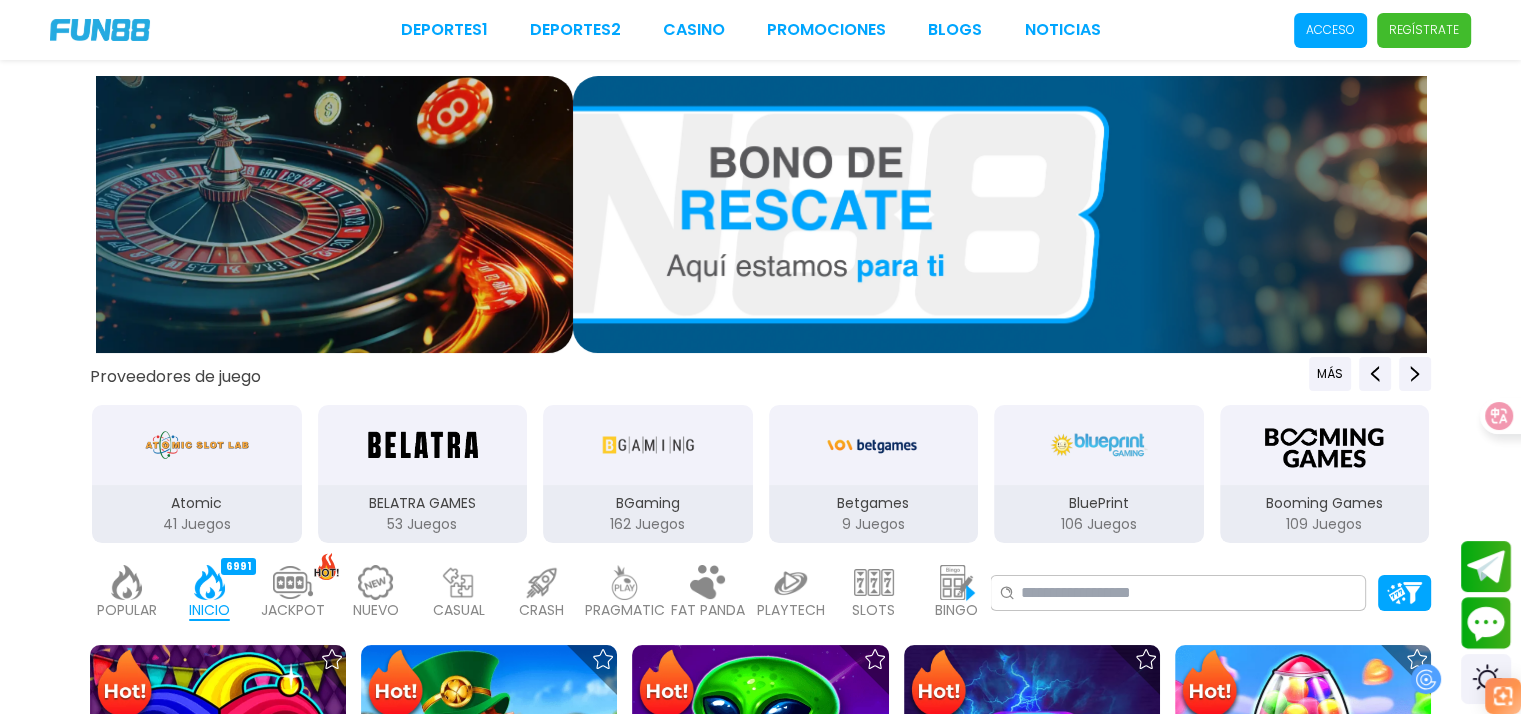 drag, startPoint x: 1331, startPoint y: 211, endPoint x: 440, endPoint y: 159, distance: 892.5161 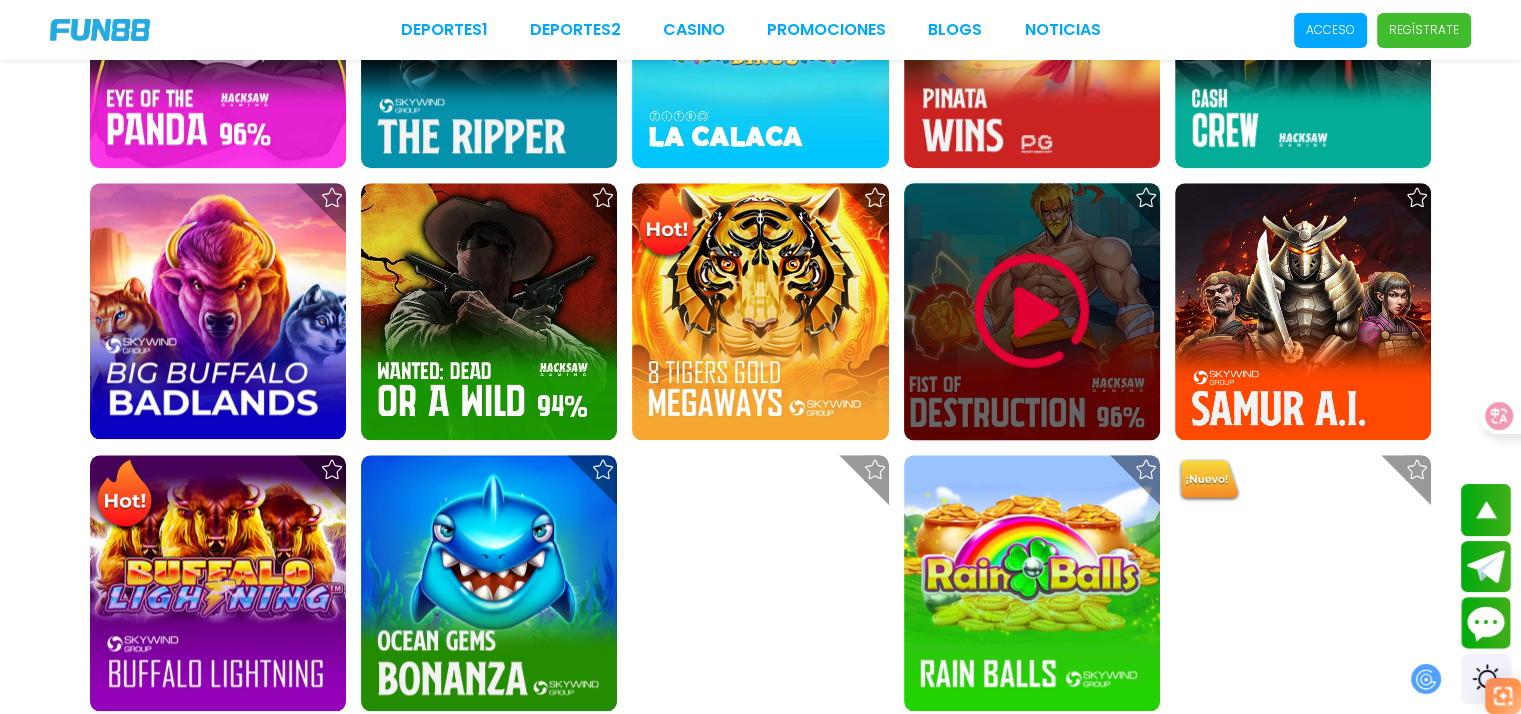 scroll, scrollTop: 2100, scrollLeft: 0, axis: vertical 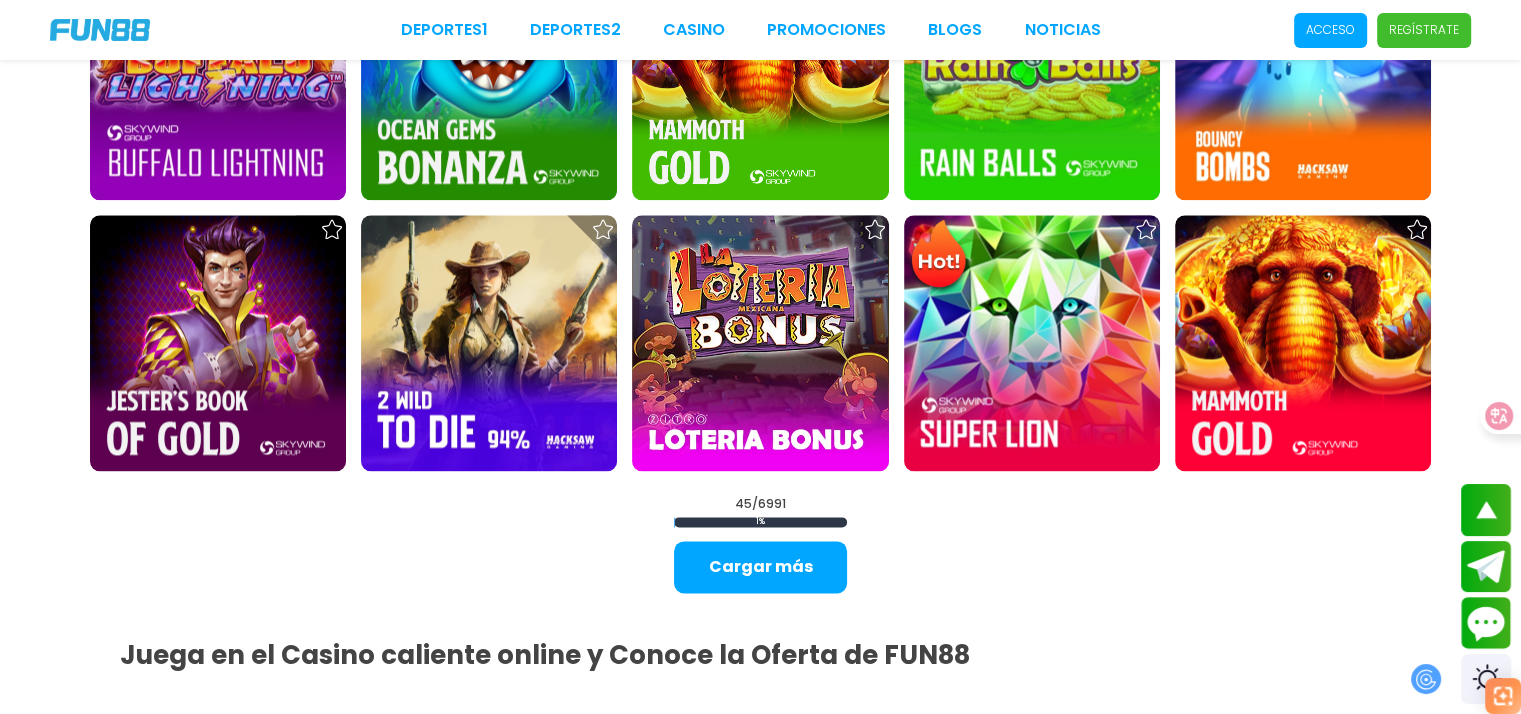 click on "$ 1,232,719 $ 572,899 $ 1,340,920 $ 19,306 $ 57,967" at bounding box center (760, -742) 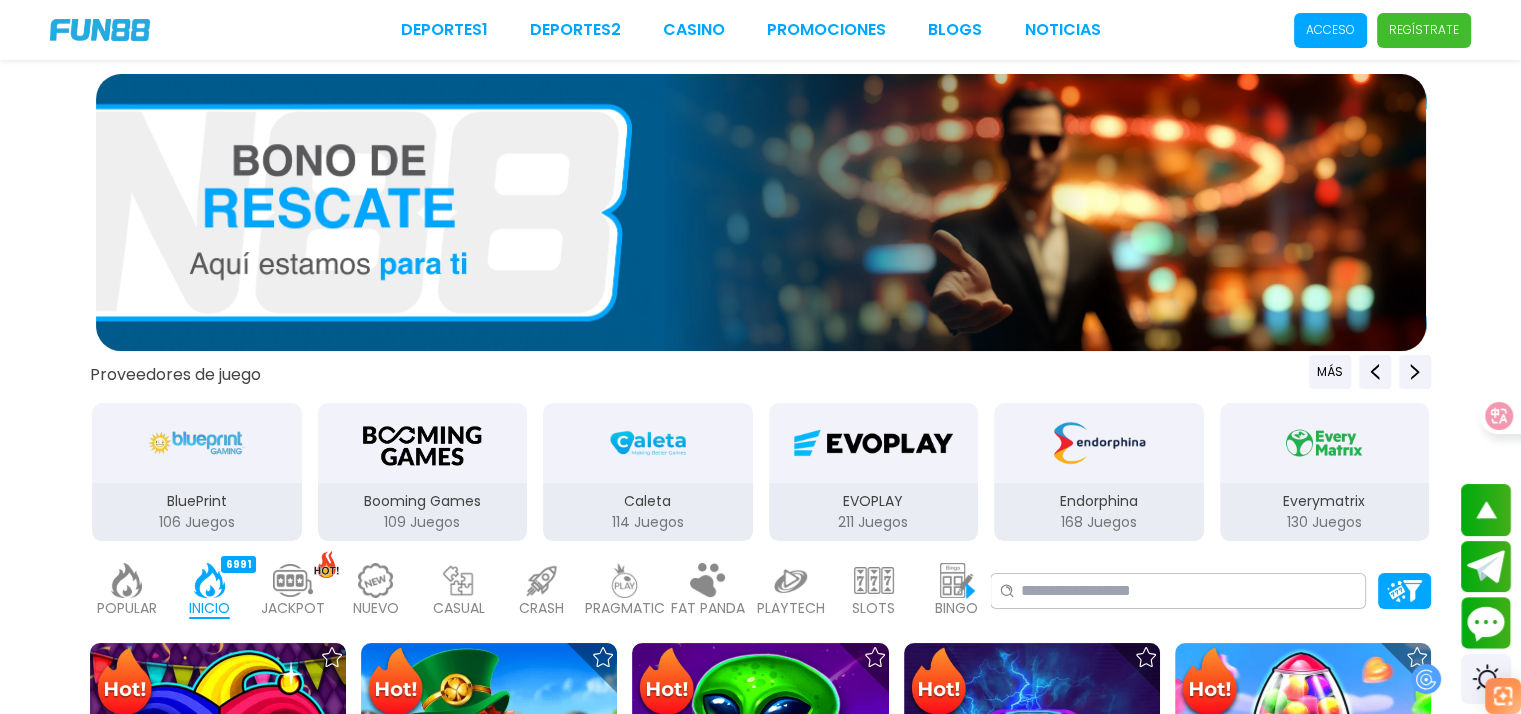 scroll, scrollTop: 0, scrollLeft: 0, axis: both 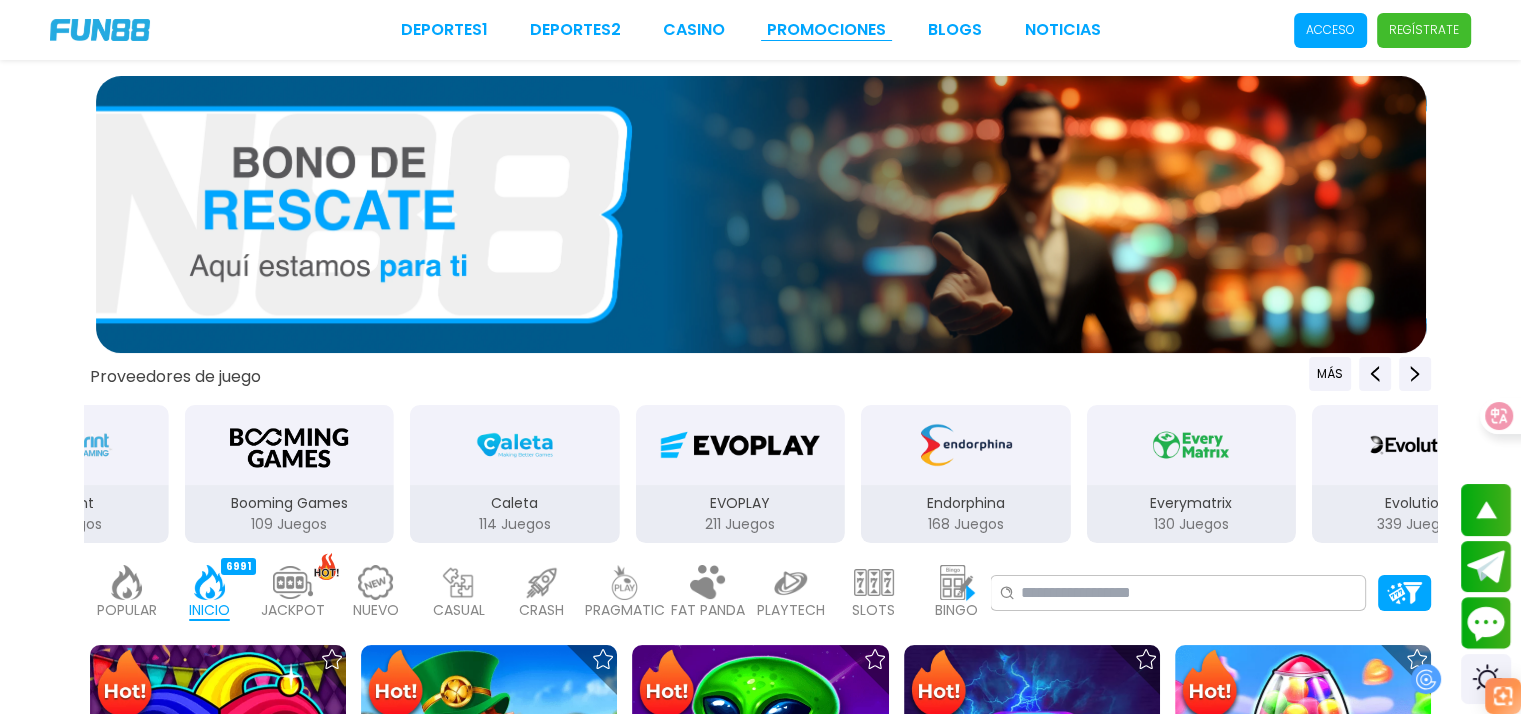 click on "Promociones" at bounding box center [826, 30] 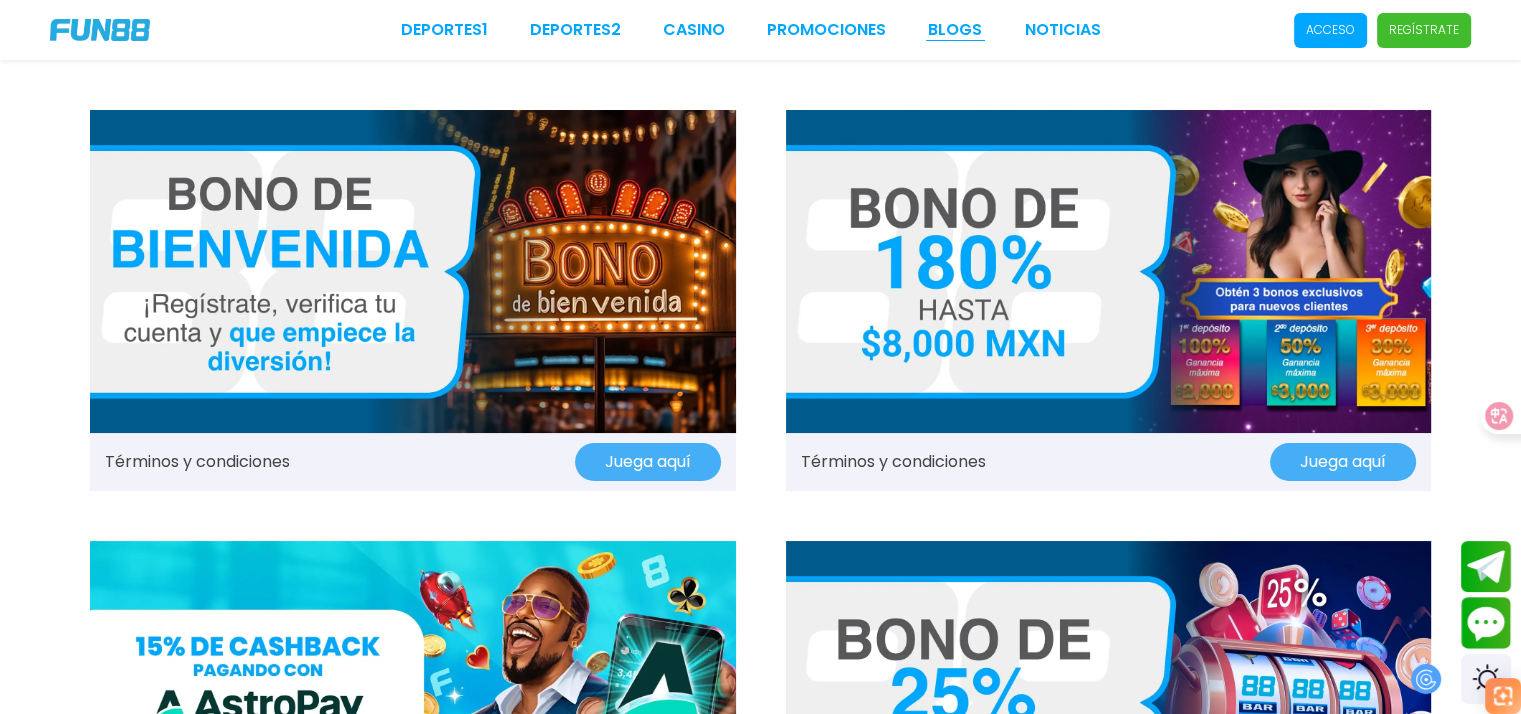 click on "BLOGS" at bounding box center [955, 30] 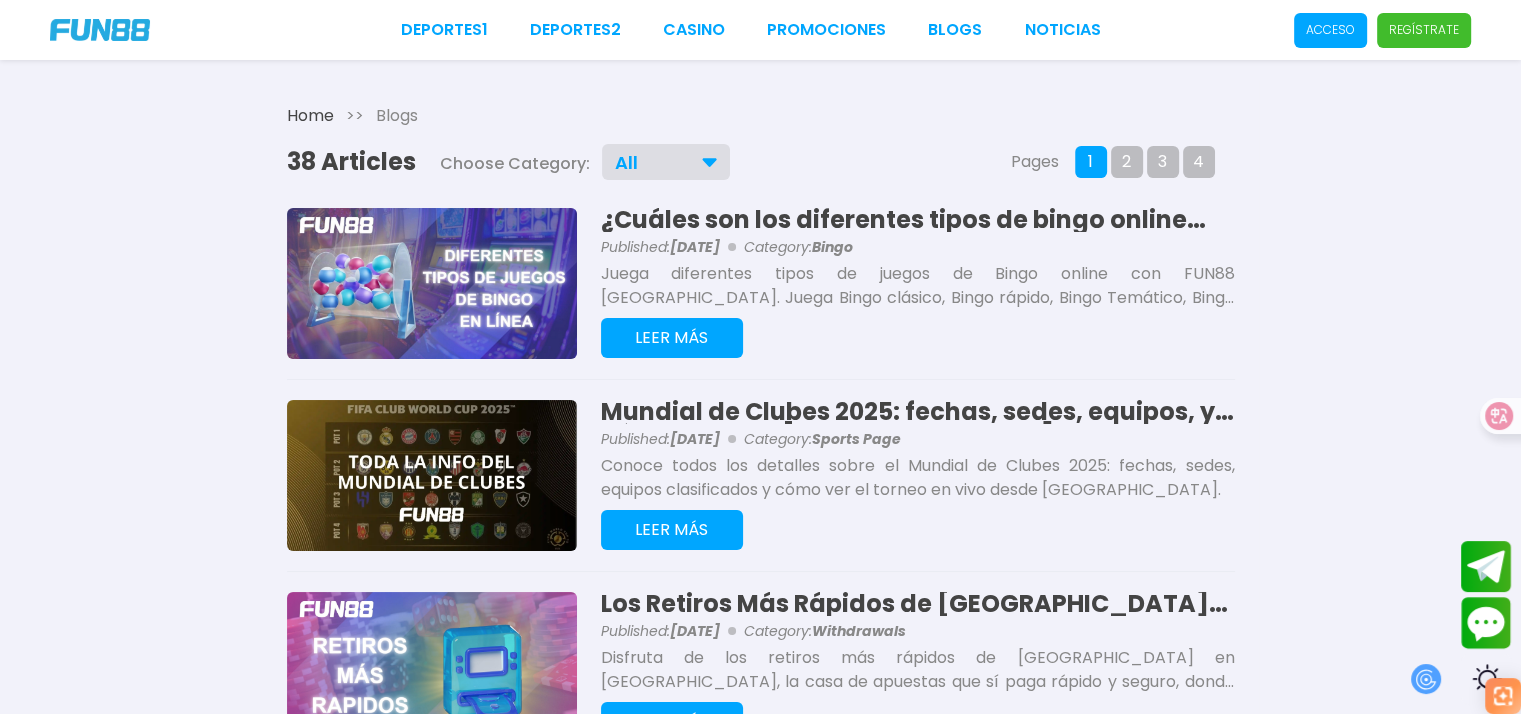 click on "Home >> Blogs 38 Articles Choose Category: All All Bingo Blackjack Cards Casino Gambling Jackpot Live Los mejores sitios de apuestas en línea Nuevo Other Promotions Ruleta Slots Sponsors Sports Page Sportsbook Withdrawals Pages 1 2 3 4 ¿Cuáles son los diferentes tipos de bingo online disponibles en FUN88? Published:  July 02, 2025 Category:  Bingo Juega diferentes tipos de juegos de Bingo online con FUN88 México. Juega Bingo clásico, Bingo rápido, Bingo Temático, Bingo en Vivo, Binjuegos y muchos más. LEER MÁS Mundial de Clubes 2025: fechas, sedes, equipos, y cómo verlo en México Published:  June 13, 2025 Category:  Sports Page Conoce todos los detalles sobre el Mundial de Clubes 2025: fechas, sedes, equipos clasificados y cómo ver el torneo en vivo desde México. LEER MÁS Los Retiros Más Rápidos de México en FUN88 Published:  May 30, 2025 Category:  Withdrawals LEER MÁS ¿Por qué Jugar en las Mesas en vivo en FUN88? Published:  May 30, 2025 Category:  Live LEER MÁS Published:  May 19, 2025" at bounding box center [760, 1128] 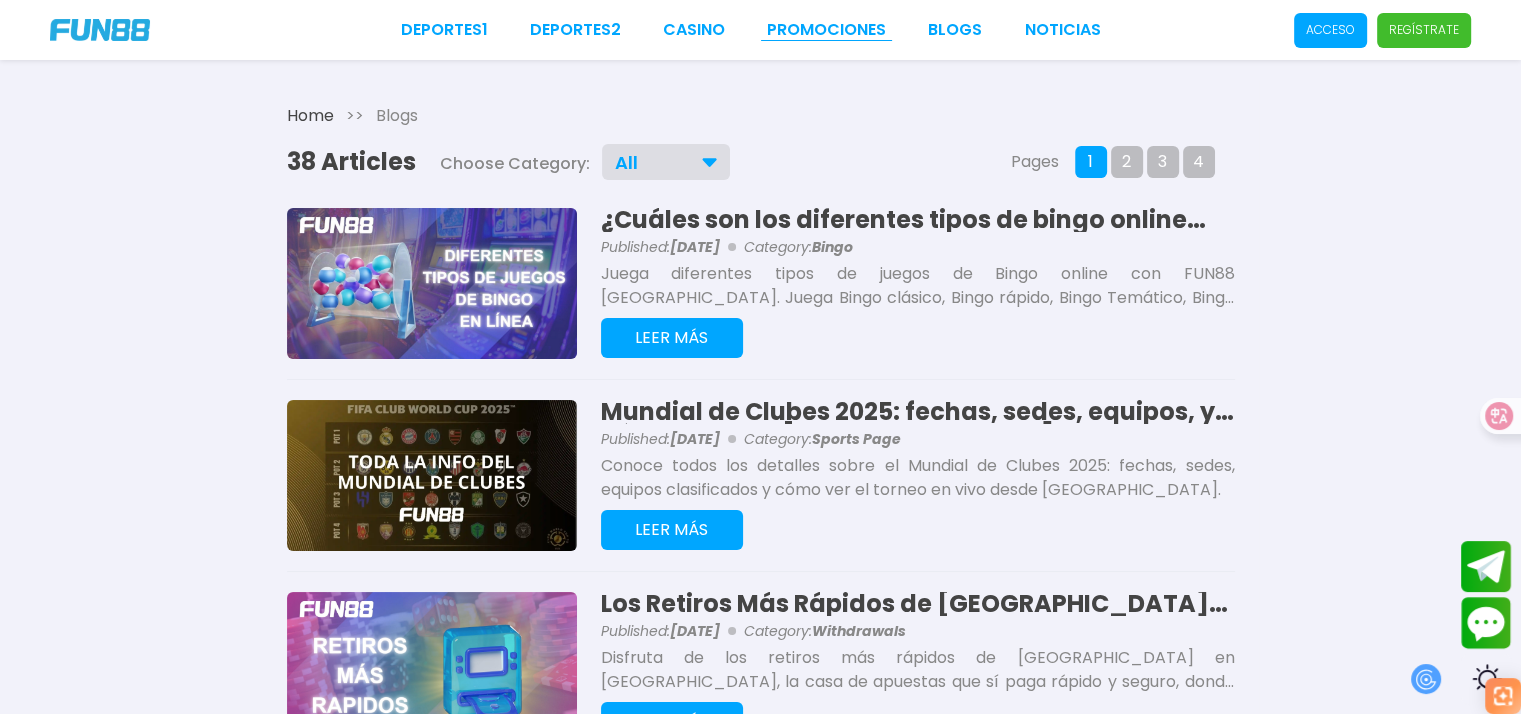 click on "Promociones" at bounding box center (826, 30) 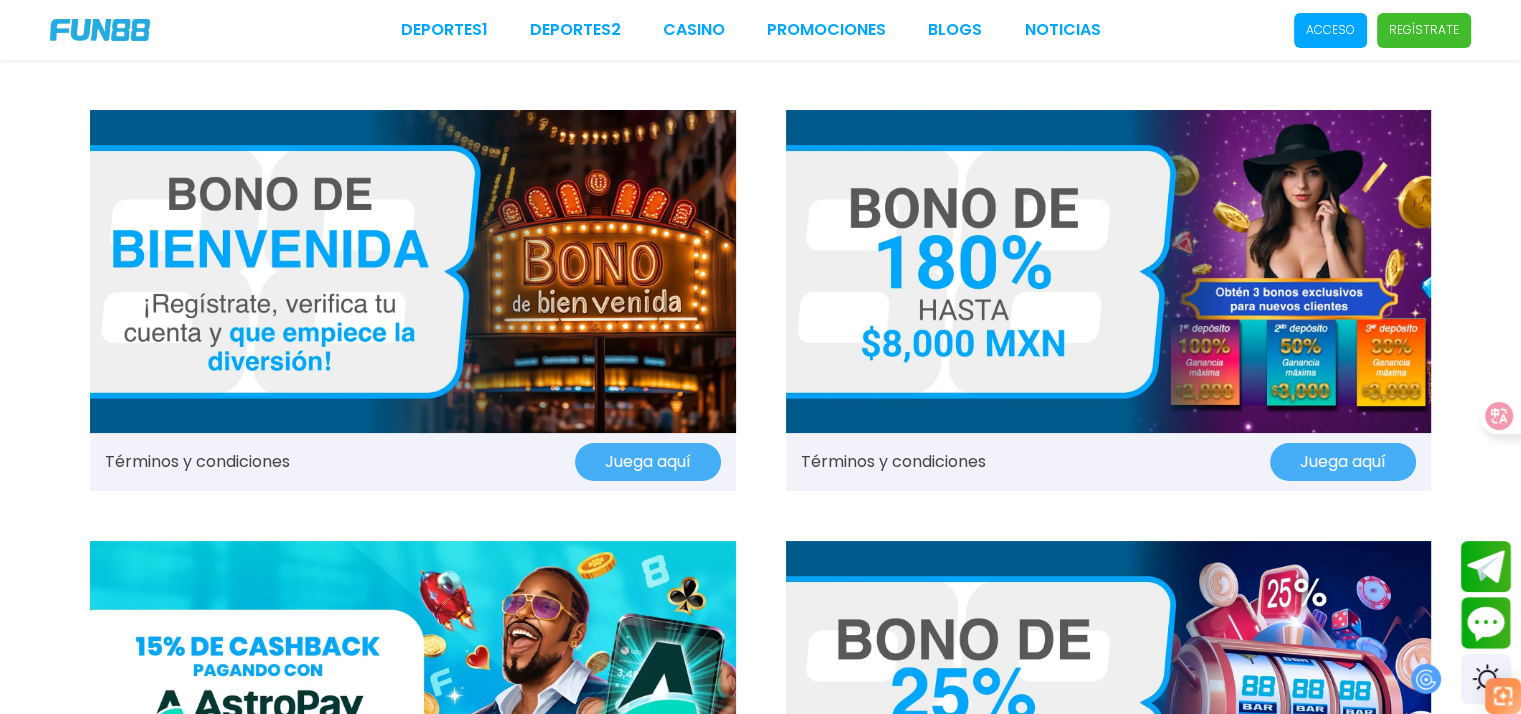 drag, startPoint x: 492, startPoint y: 267, endPoint x: 1052, endPoint y: 249, distance: 560.2892 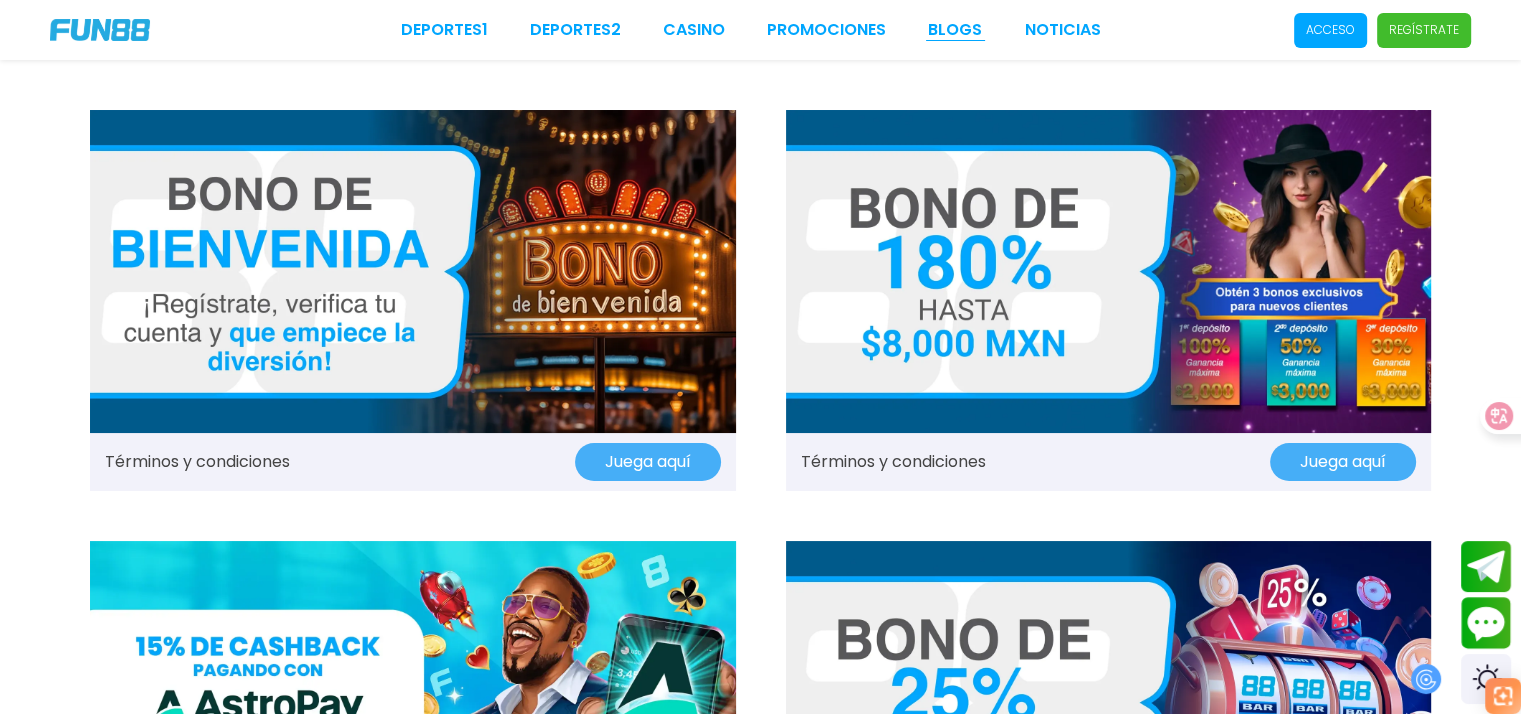click on "BLOGS" at bounding box center [955, 30] 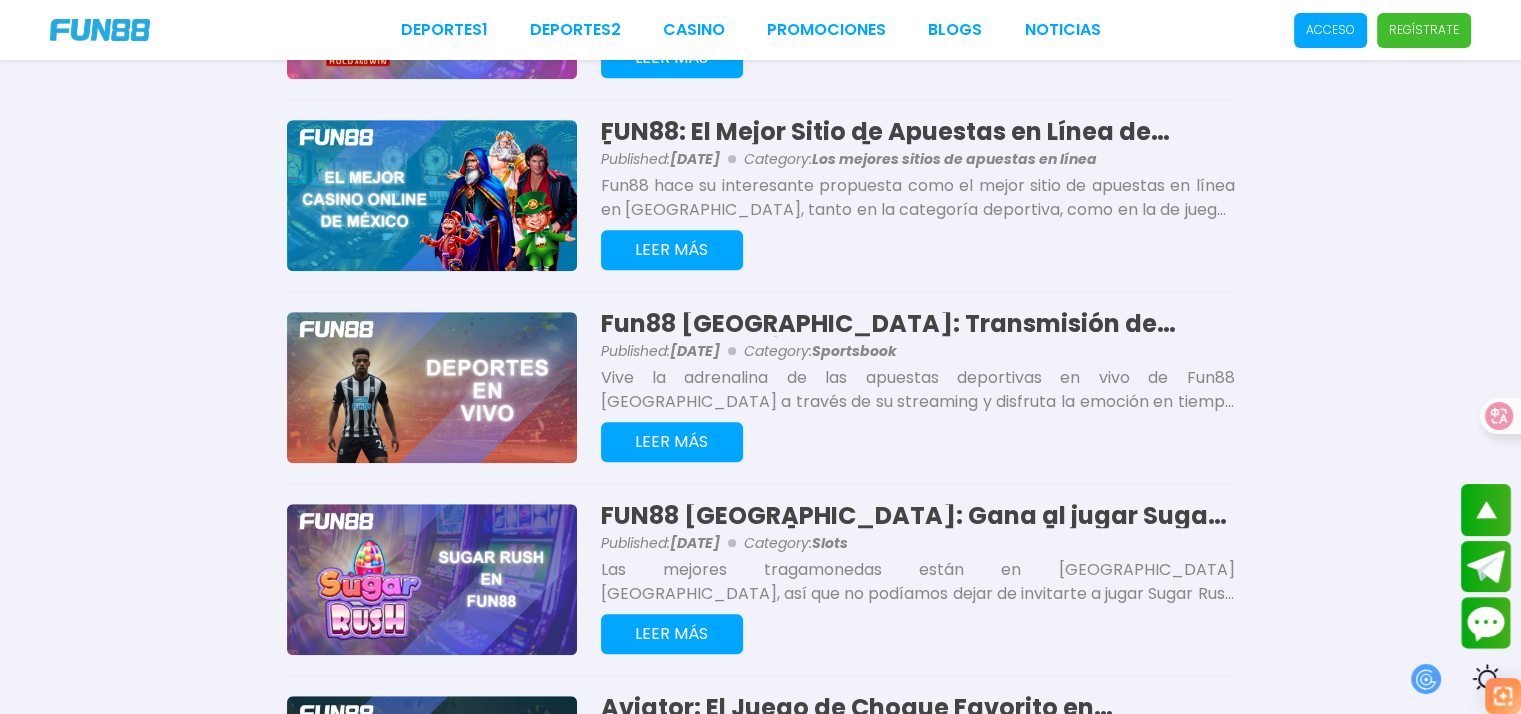 scroll, scrollTop: 1600, scrollLeft: 0, axis: vertical 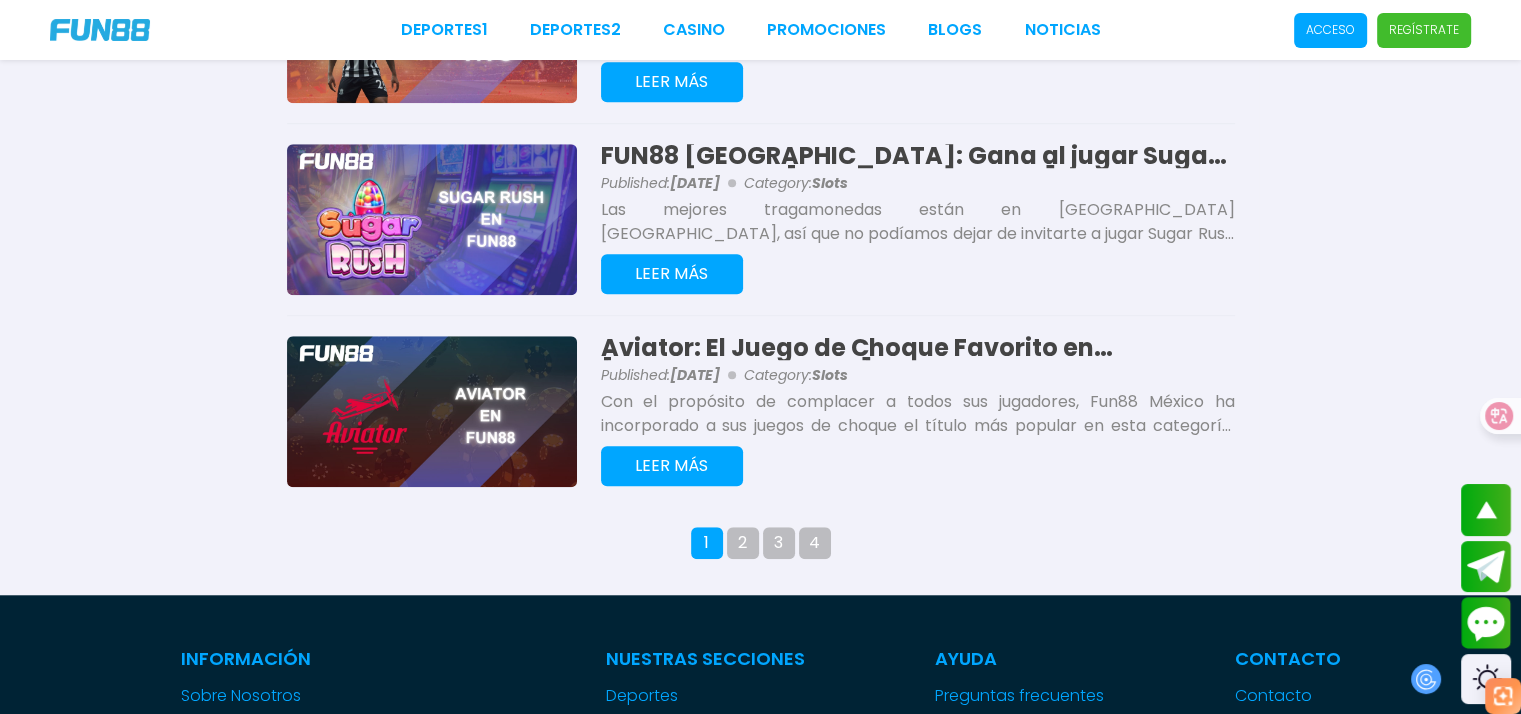 click on "2" at bounding box center (743, 543) 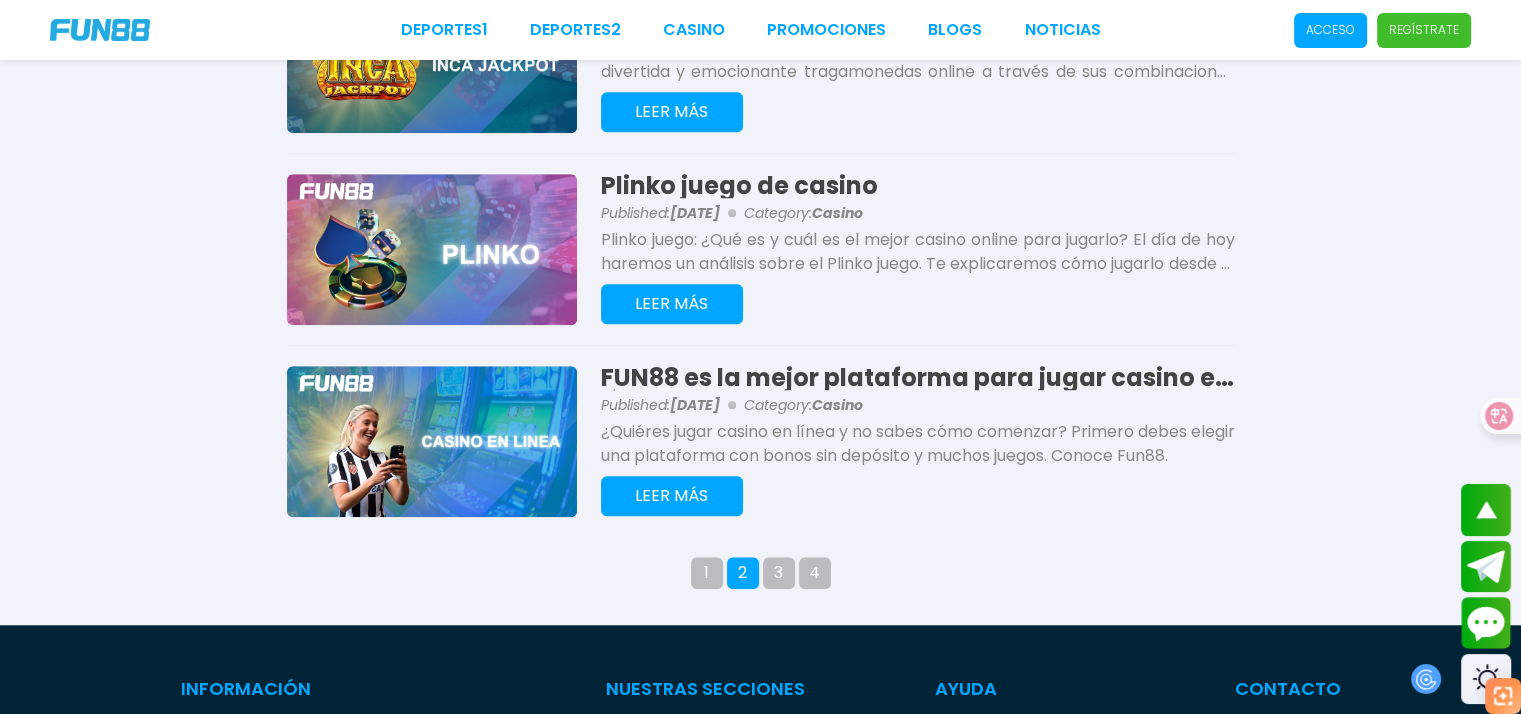 scroll, scrollTop: 1700, scrollLeft: 0, axis: vertical 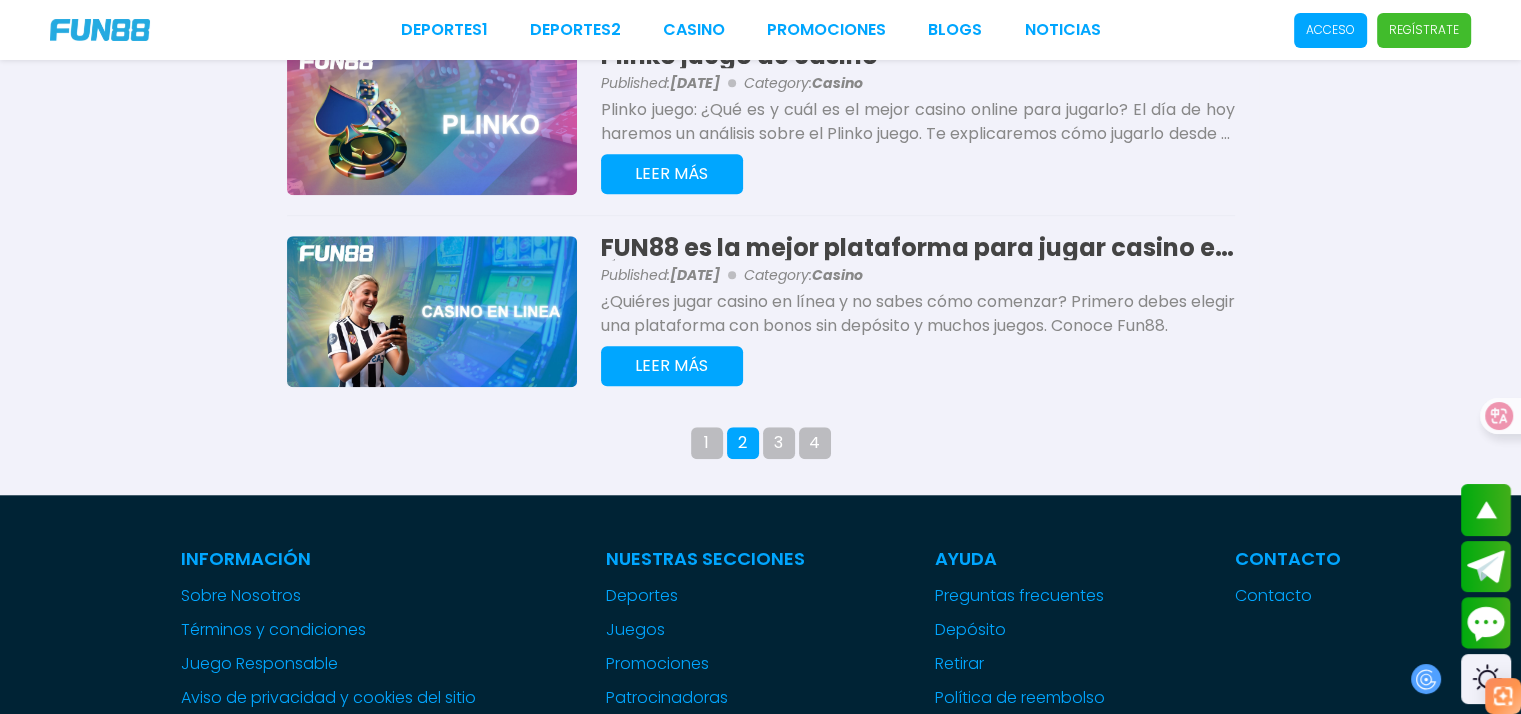 click on "3" at bounding box center [779, 443] 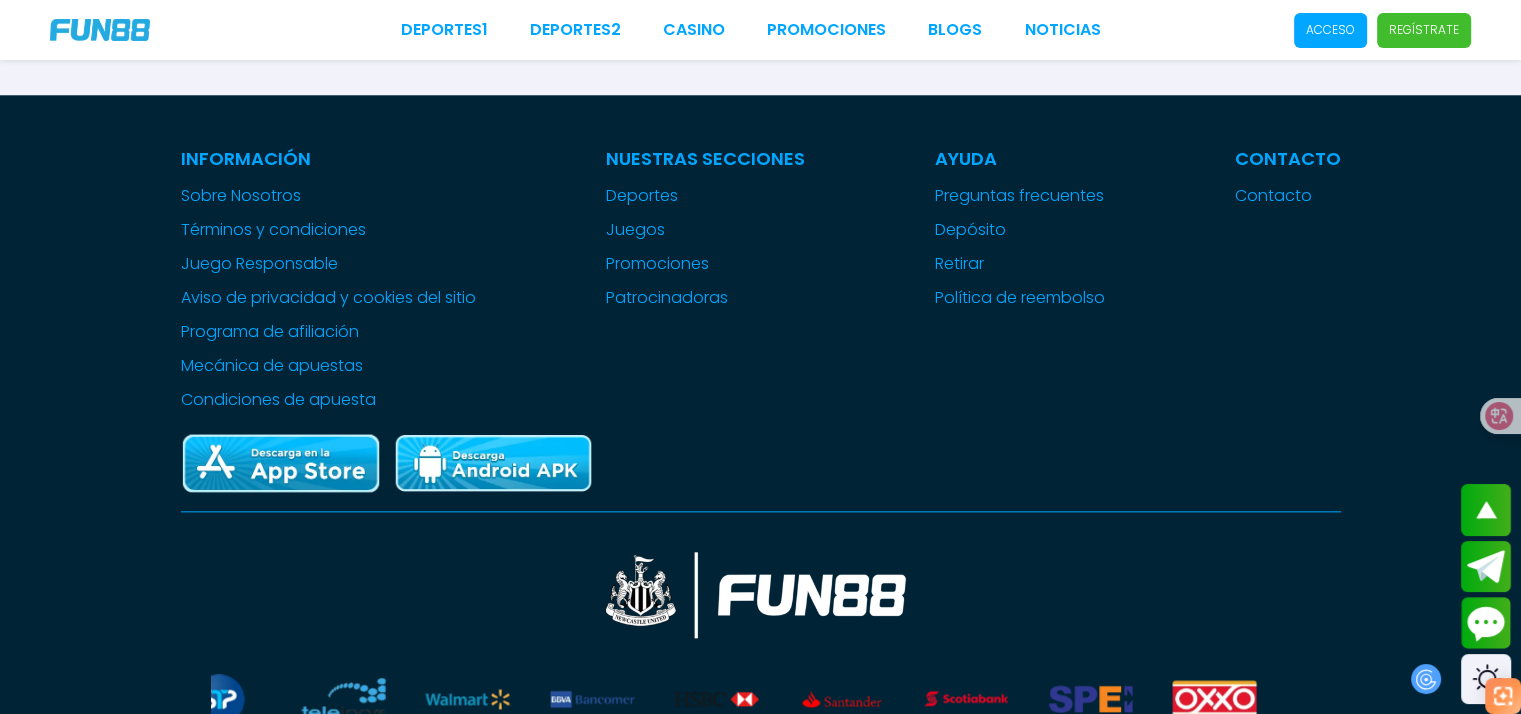 scroll, scrollTop: 1500, scrollLeft: 0, axis: vertical 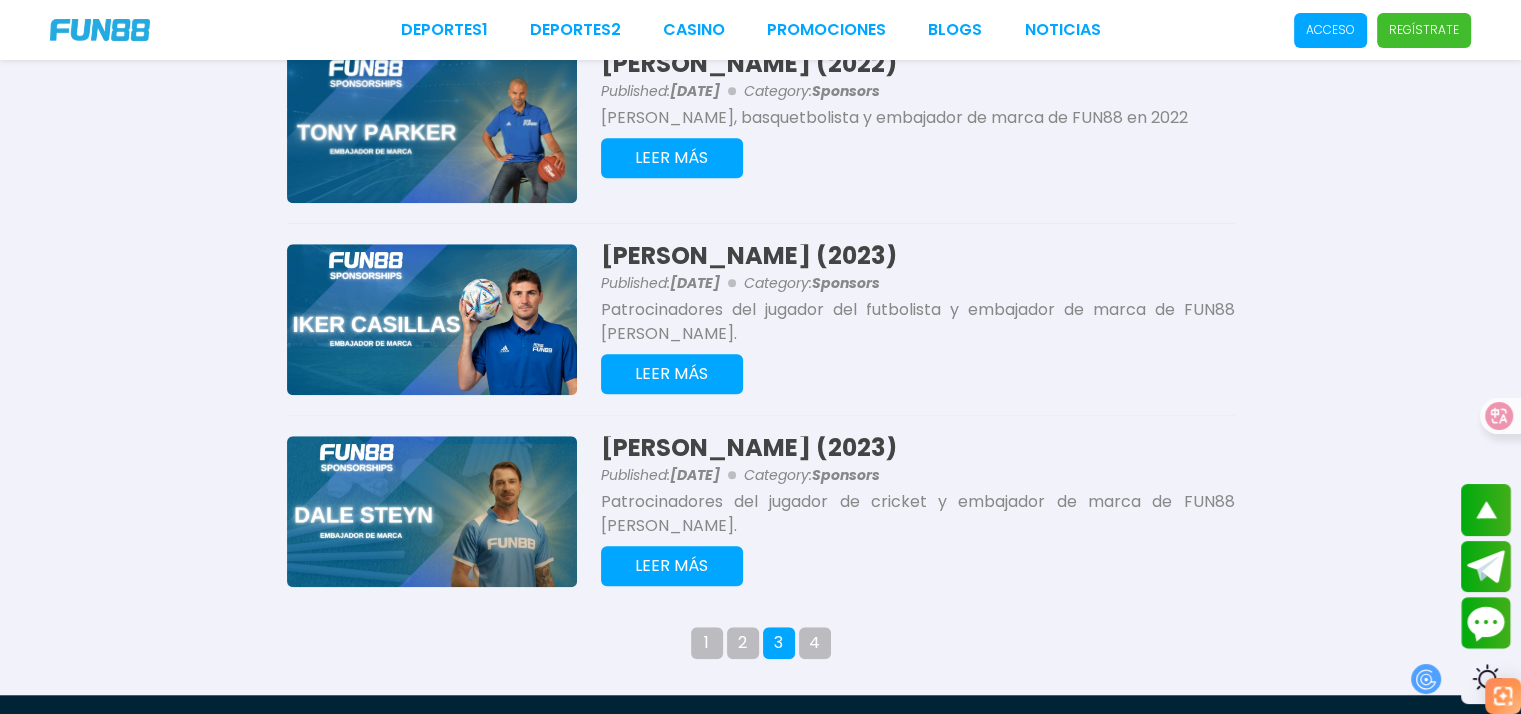 click on "4" at bounding box center (815, 643) 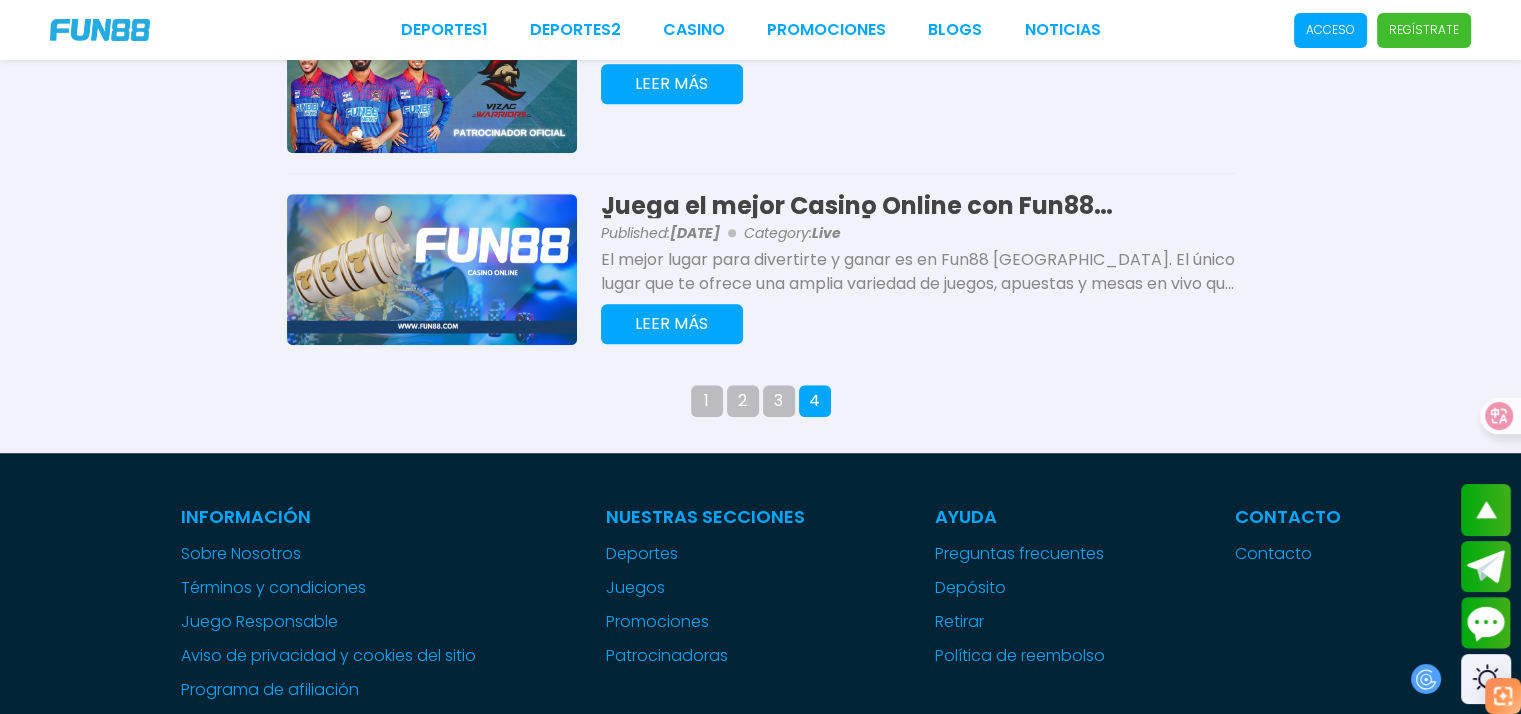 scroll, scrollTop: 1187, scrollLeft: 0, axis: vertical 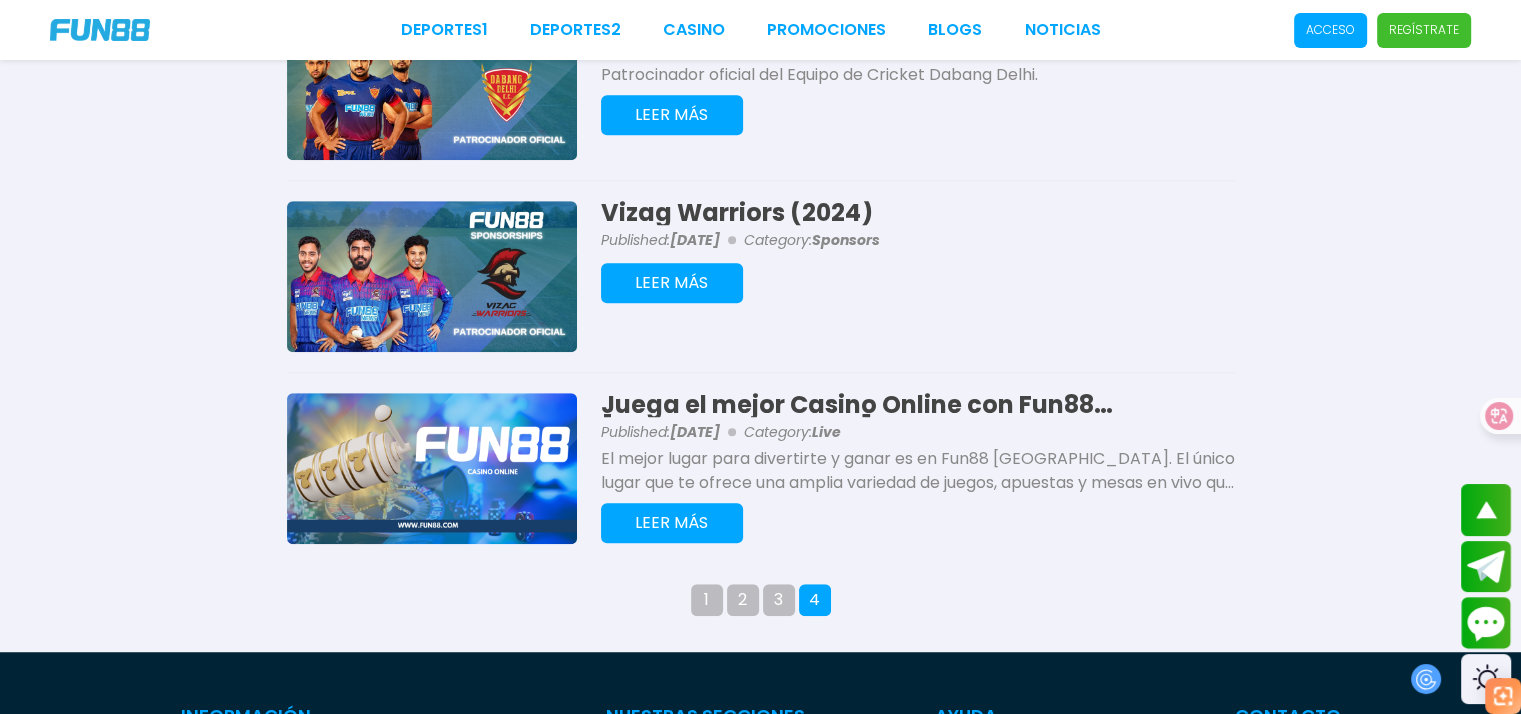 drag, startPoint x: 736, startPoint y: 213, endPoint x: 703, endPoint y: 203, distance: 34.48188 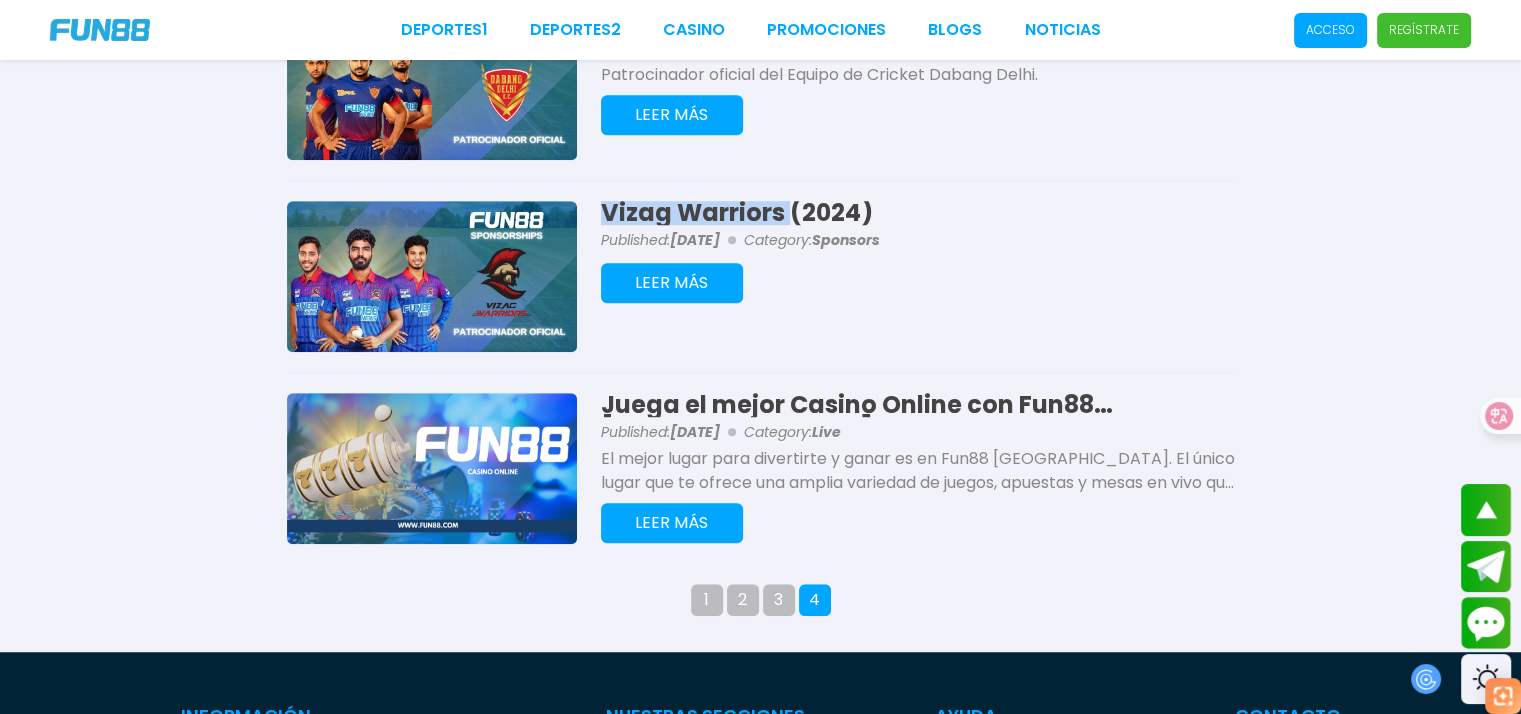 drag, startPoint x: 608, startPoint y: 207, endPoint x: 785, endPoint y: 212, distance: 177.0706 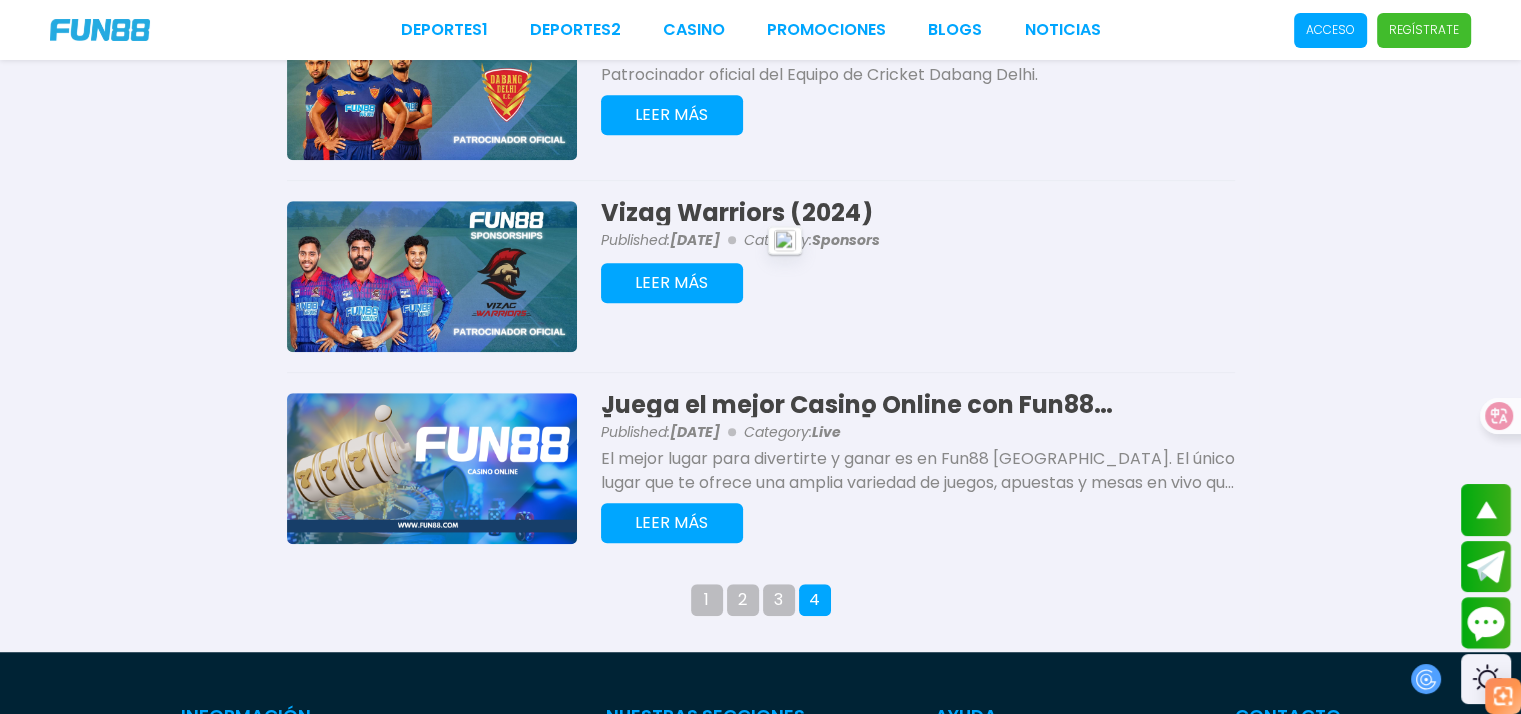 drag, startPoint x: 1108, startPoint y: 165, endPoint x: 1052, endPoint y: 167, distance: 56.0357 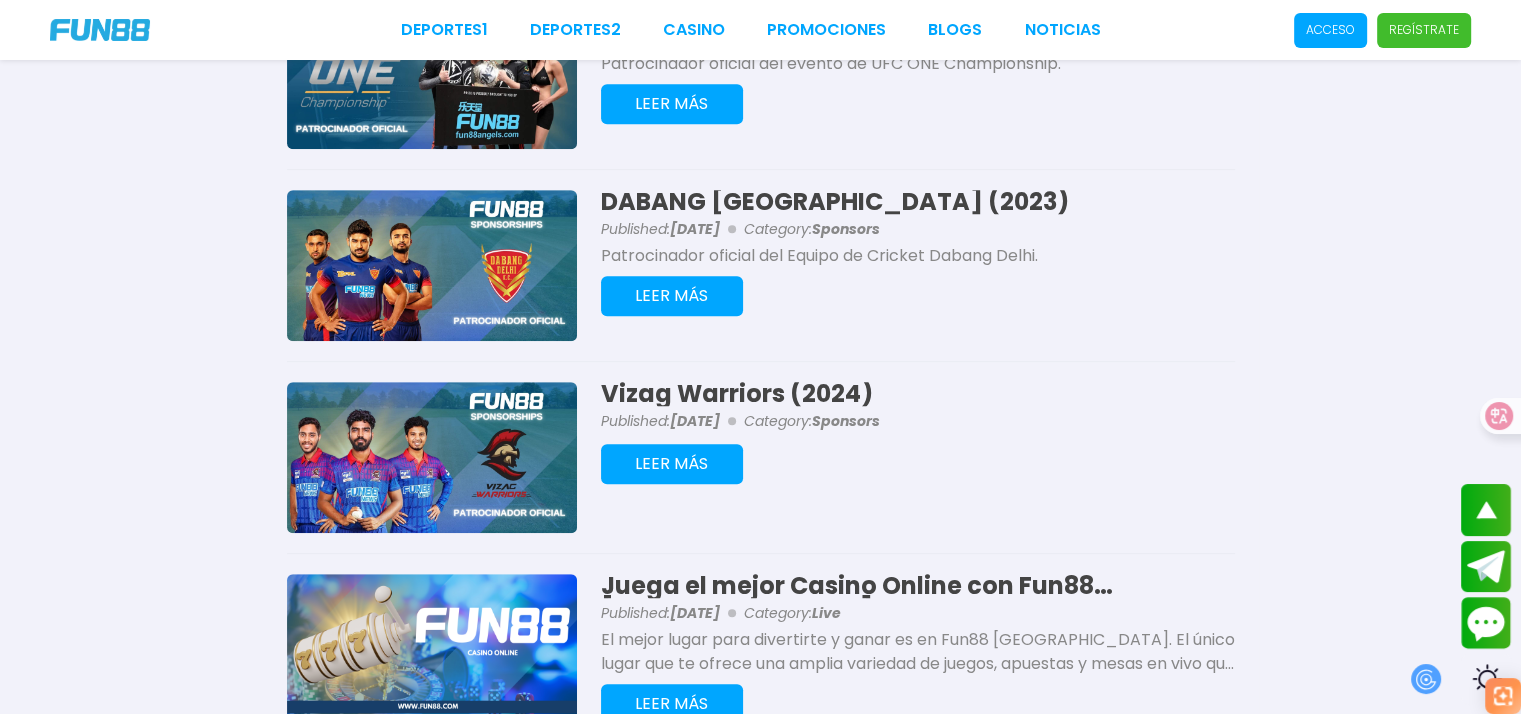 scroll, scrollTop: 987, scrollLeft: 0, axis: vertical 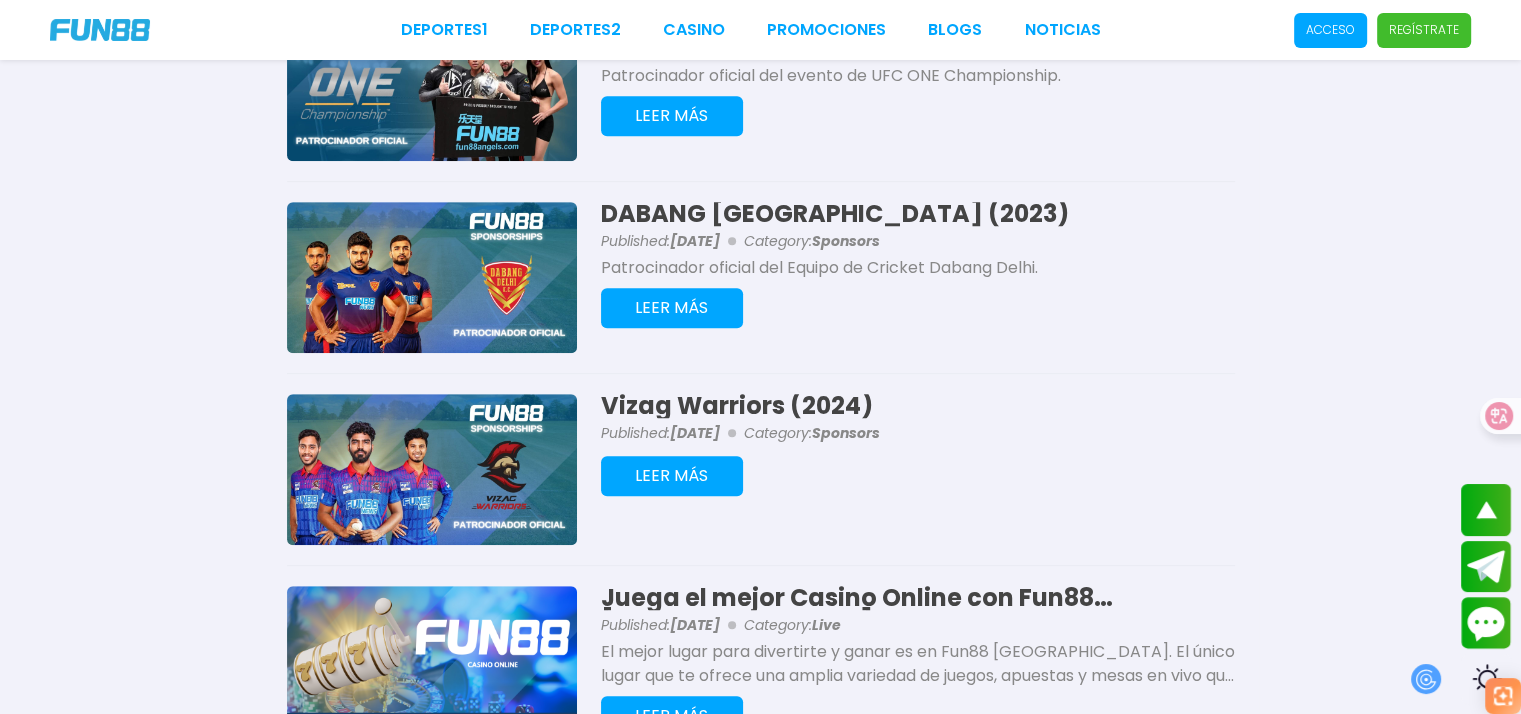 click on "Vizag Warriors (2024)" at bounding box center (918, 406) 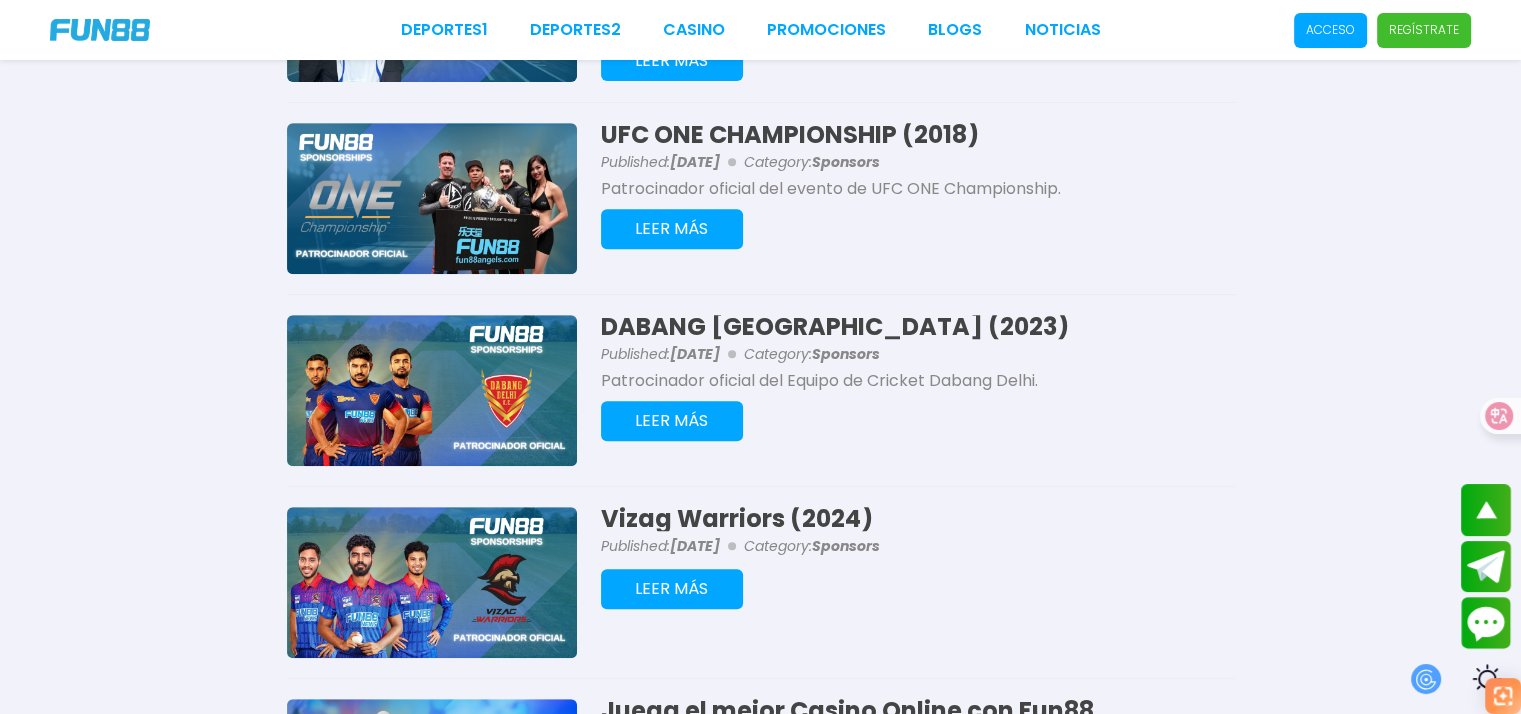 scroll, scrollTop: 787, scrollLeft: 0, axis: vertical 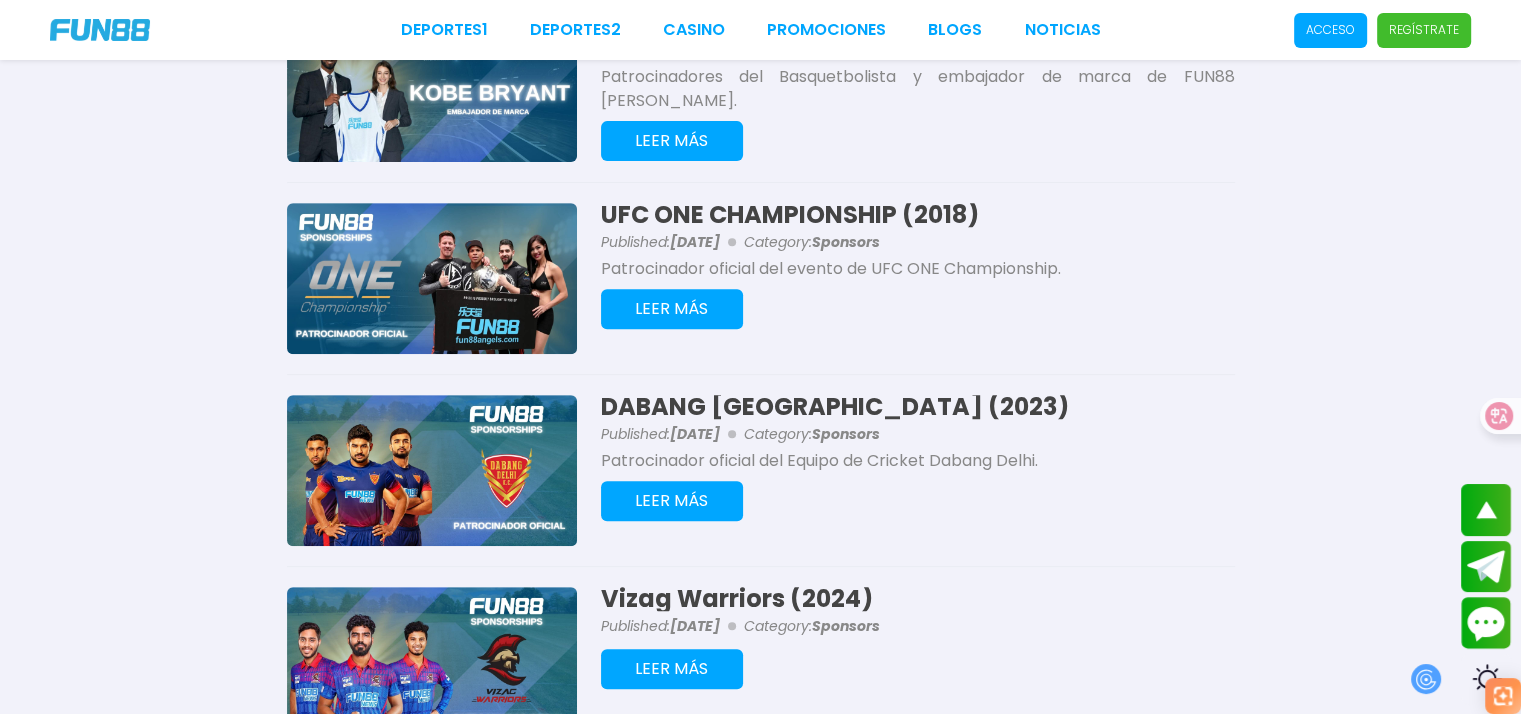click on "LEER MÁS" at bounding box center [672, 309] 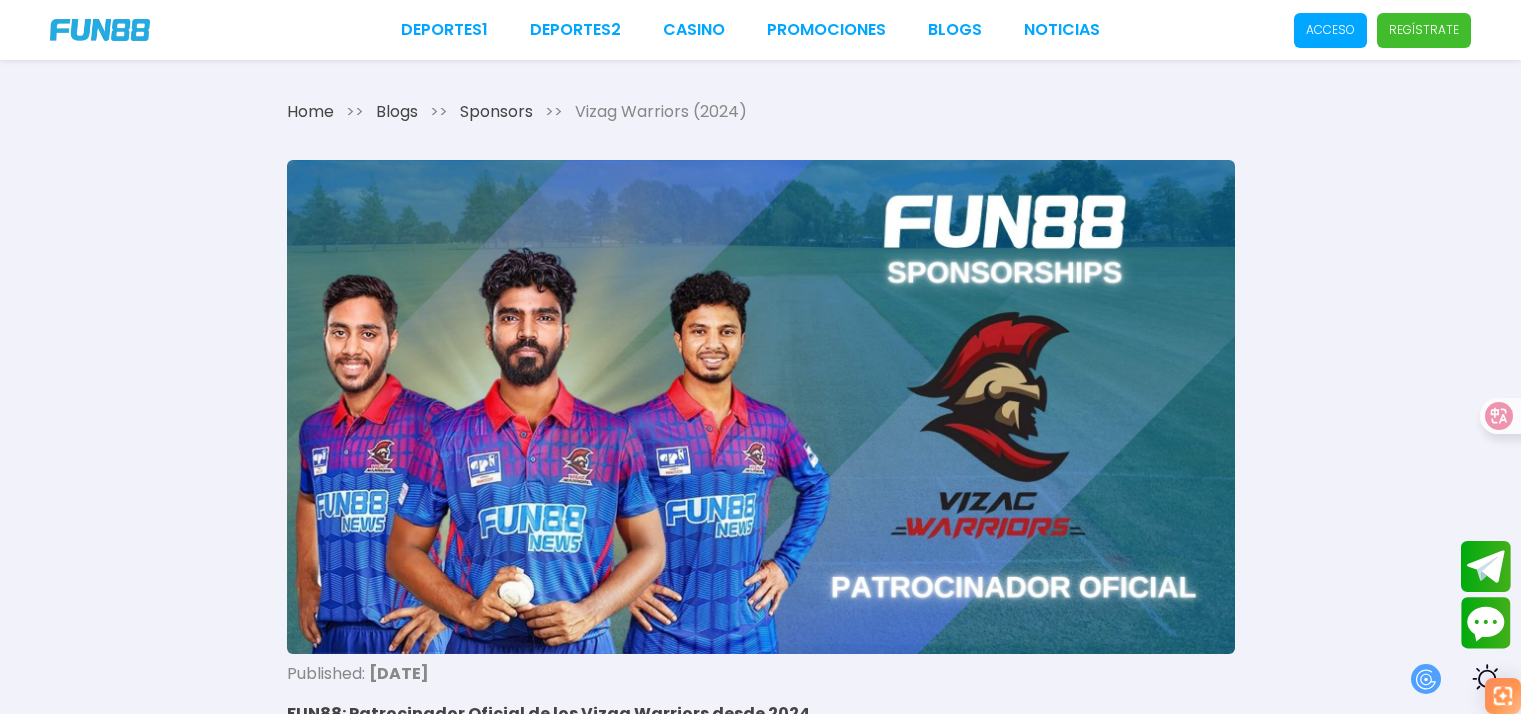 scroll, scrollTop: 0, scrollLeft: 0, axis: both 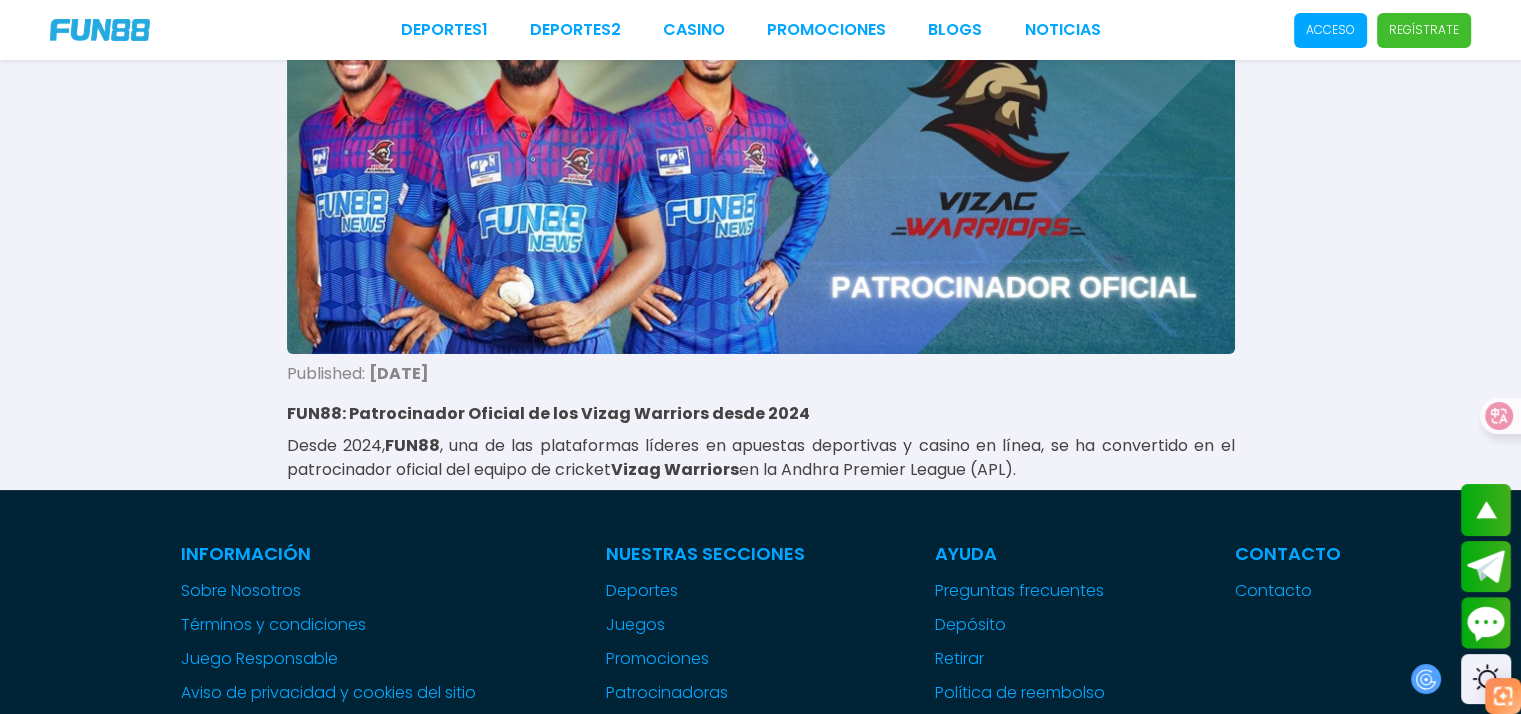 click on "Published:   November 29, 2024 FUN88: Patrocinador Oficial de los Vizag Warriors desde 2024
Desde 2024,  FUN88 , una de las plataformas líderes en apuestas deportivas y casino en línea, se ha convertido en el patrocinador oficial del equipo de cricket  Vizag Warriors  en la Andhra Premier League (APL)." at bounding box center [761, 426] 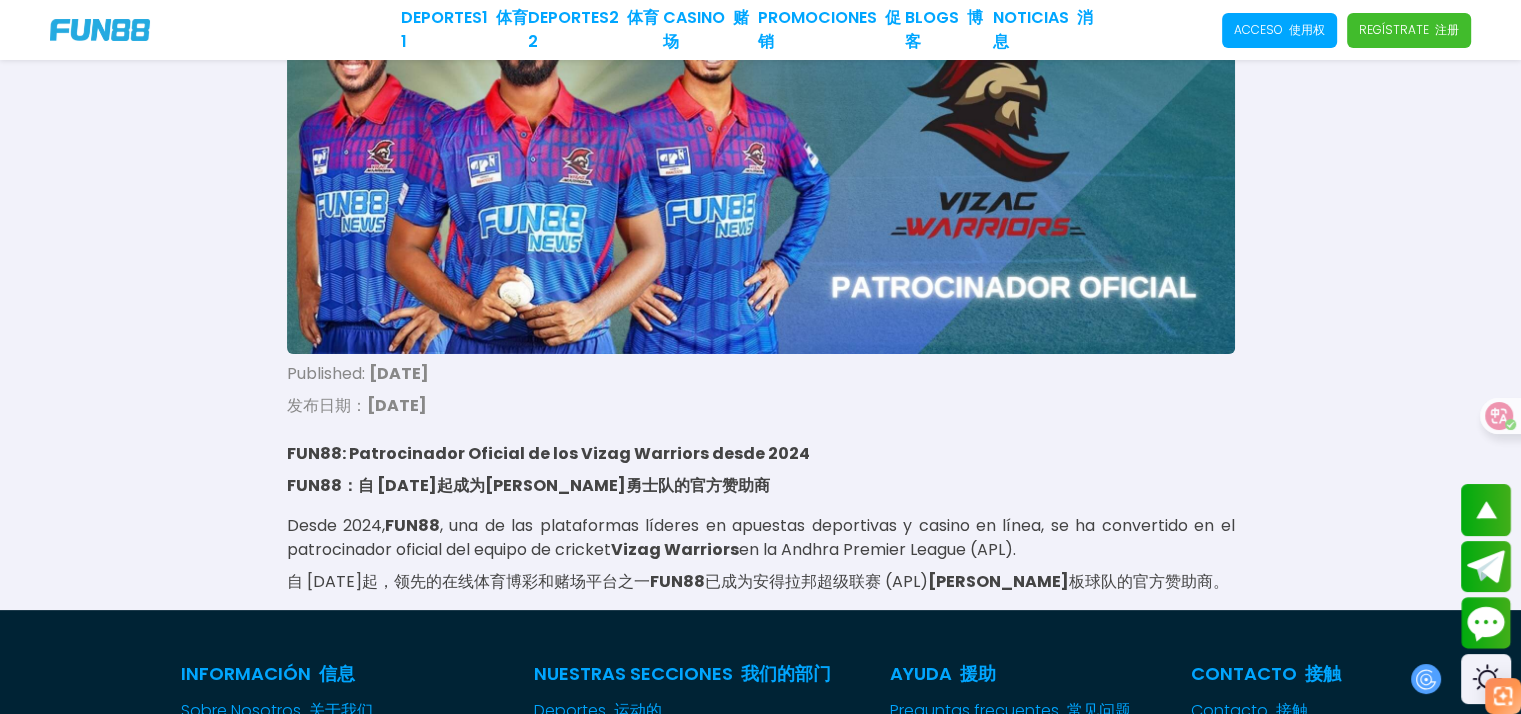 click on "自 2024 年起，领先的在线体育博彩和赌场平台之一  FUN88  已成为安得拉邦超级联赛 (APL)  维扎格勇士 板球队的官方赞助商。" at bounding box center [758, 581] 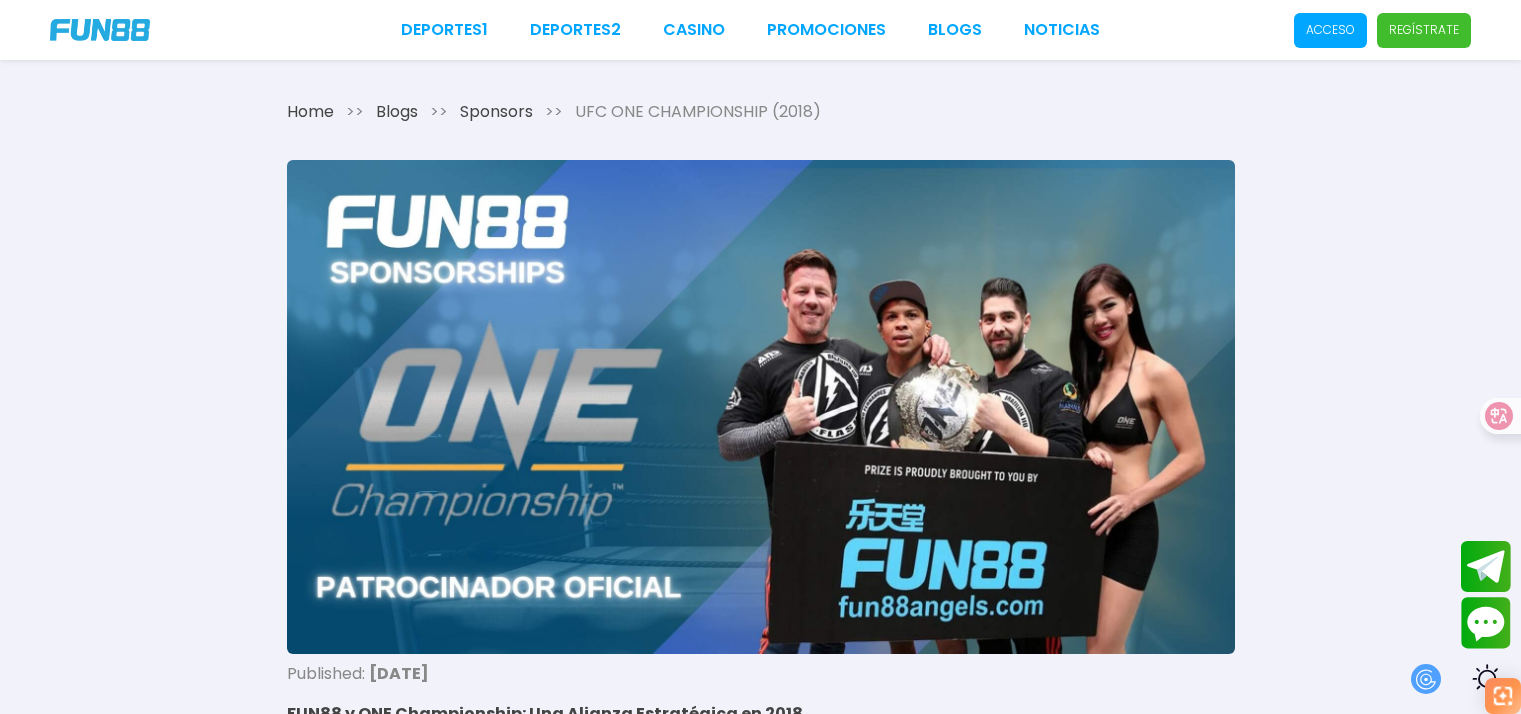 scroll, scrollTop: 0, scrollLeft: 0, axis: both 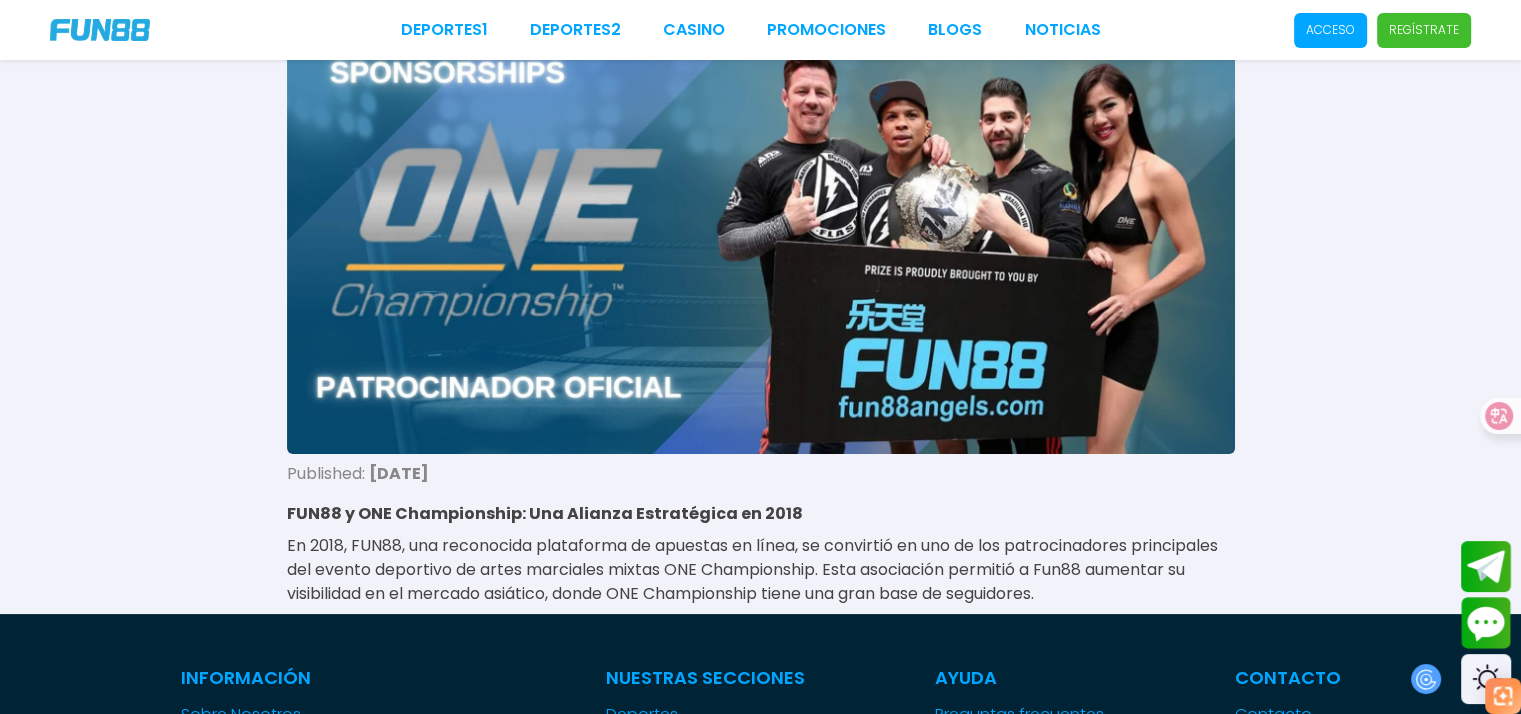 click on "Home >> Blogs >> Sponsors >> UFC ONE CHAMPIONSHIP (2018) Published:   November 29, 2024 FUN88 y ONE Championship: Una Alianza Estratégica en 2018
En 2018, FUN88, una reconocida plataforma de apuestas en línea, se convirtió en uno de los patrocinadores principales del evento deportivo de artes marciales mixtas ONE Championship. Esta asociación permitió a Fun88 aumentar su visibilidad en el mercado asiático, donde ONE Championship tiene una gran base de seguidores." at bounding box center (760, 227) 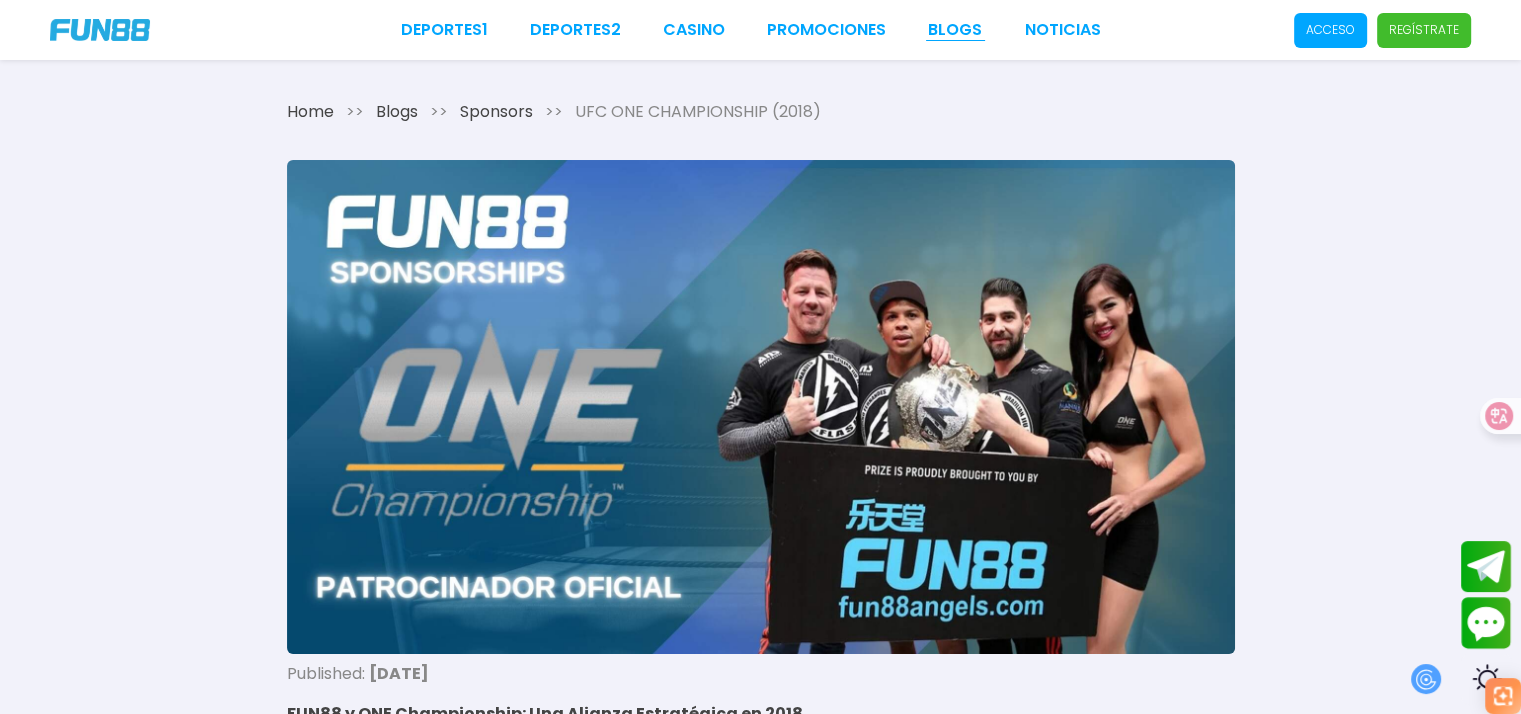 click on "BLOGS" at bounding box center (955, 30) 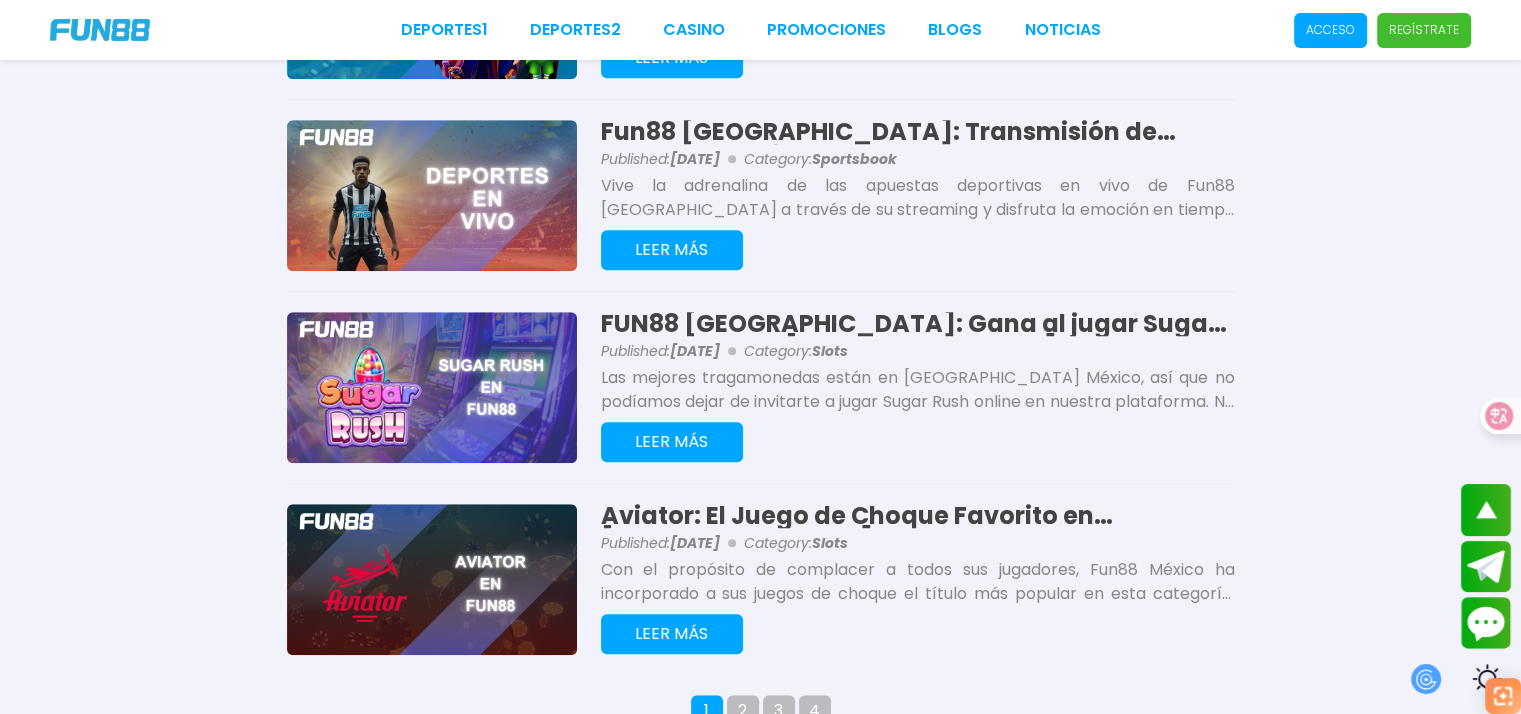 scroll, scrollTop: 1500, scrollLeft: 0, axis: vertical 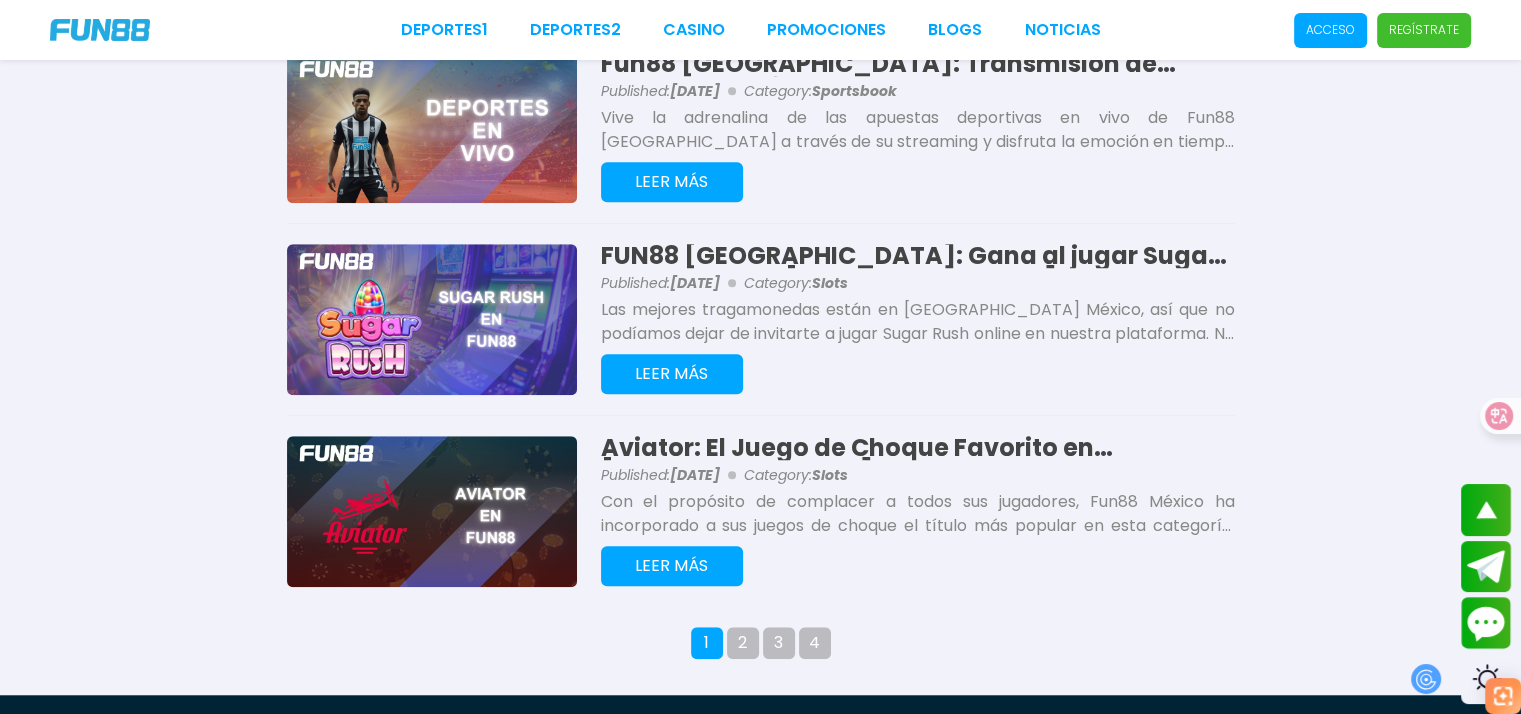 click on "4" at bounding box center [815, 643] 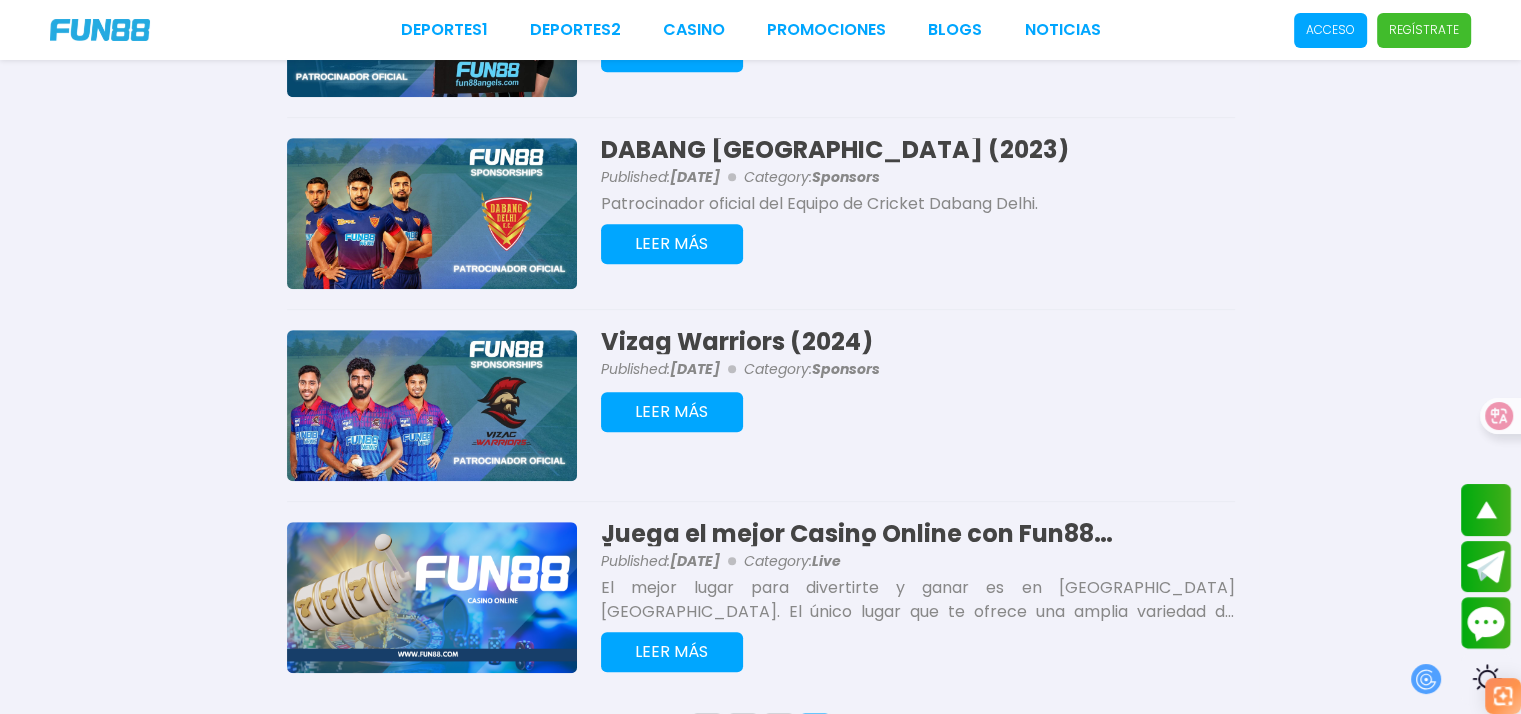 scroll, scrollTop: 1300, scrollLeft: 0, axis: vertical 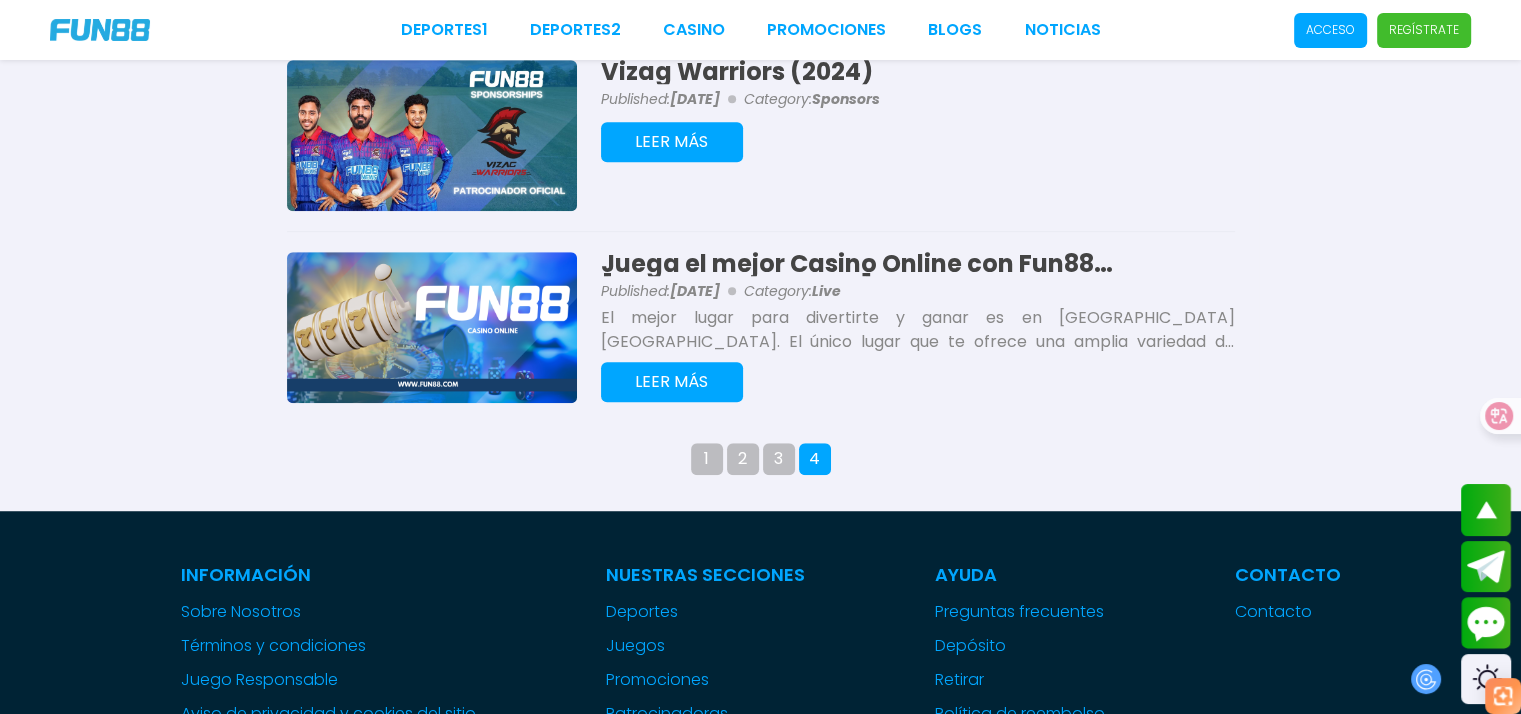 click on "3" at bounding box center (779, 459) 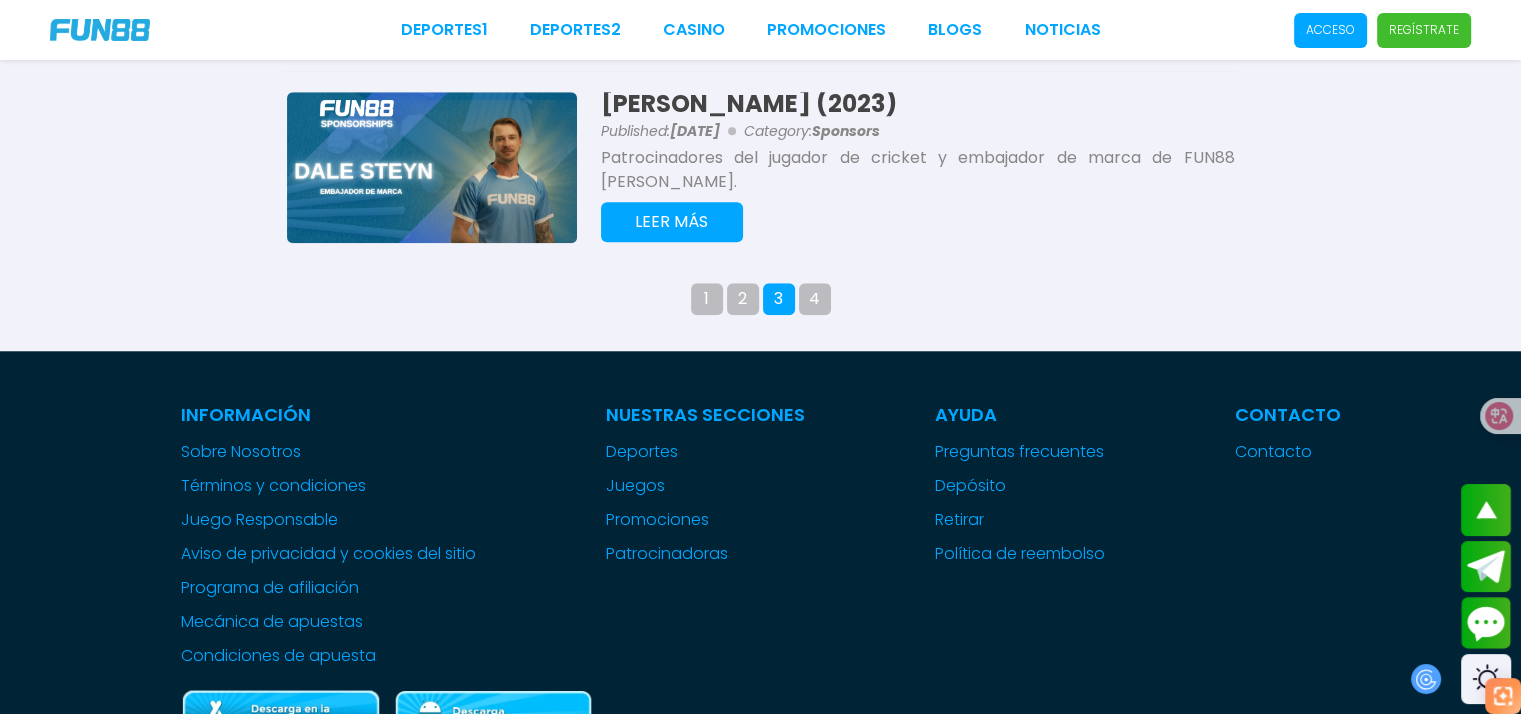 scroll, scrollTop: 1600, scrollLeft: 0, axis: vertical 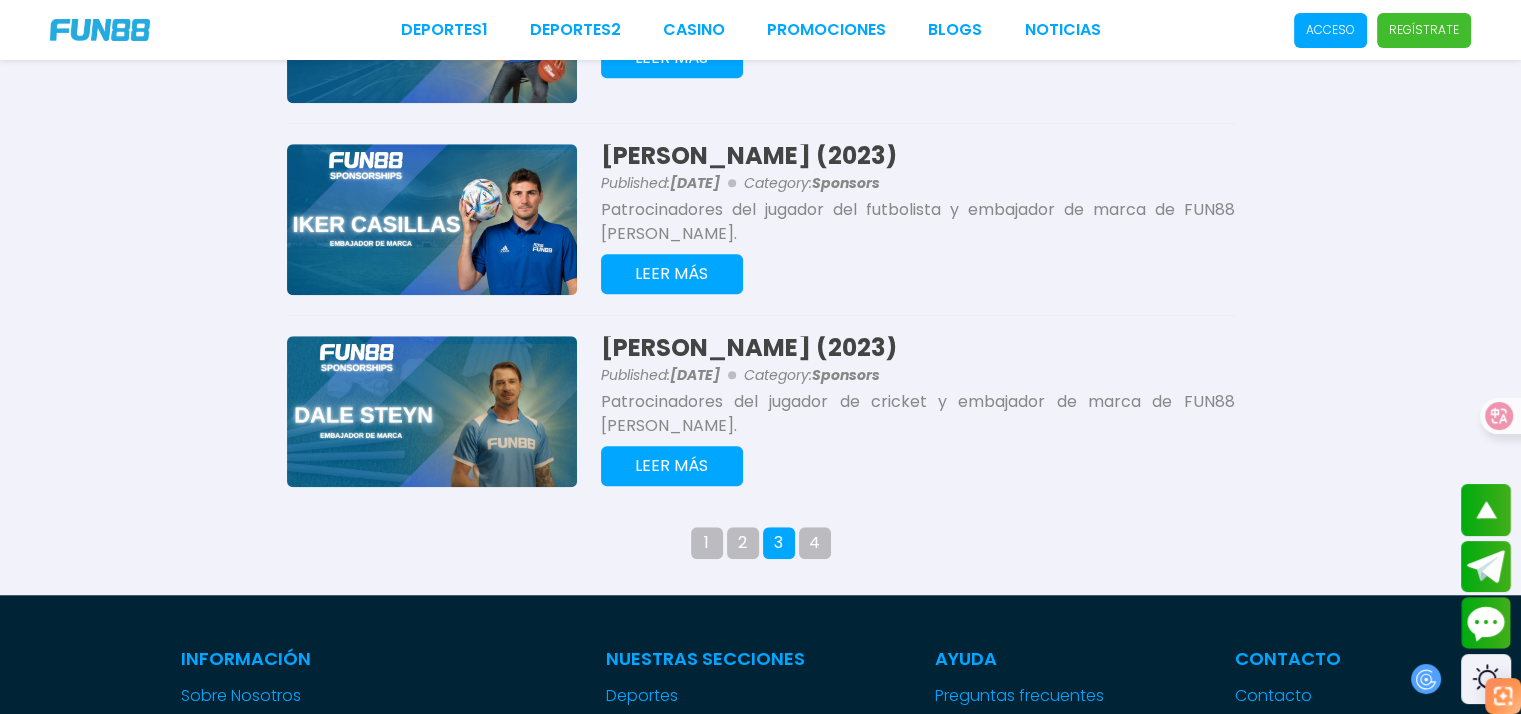 click on "2" at bounding box center (743, 543) 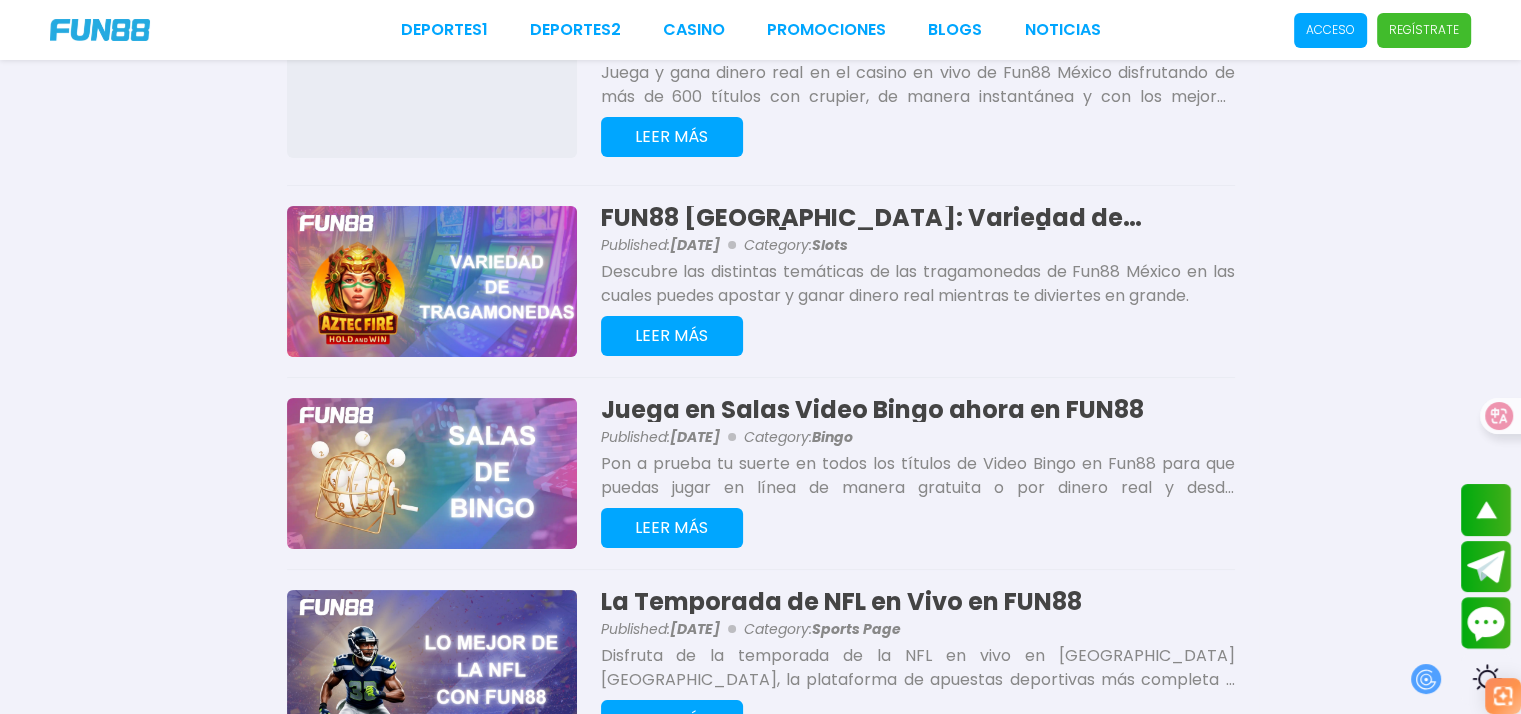 scroll, scrollTop: 0, scrollLeft: 0, axis: both 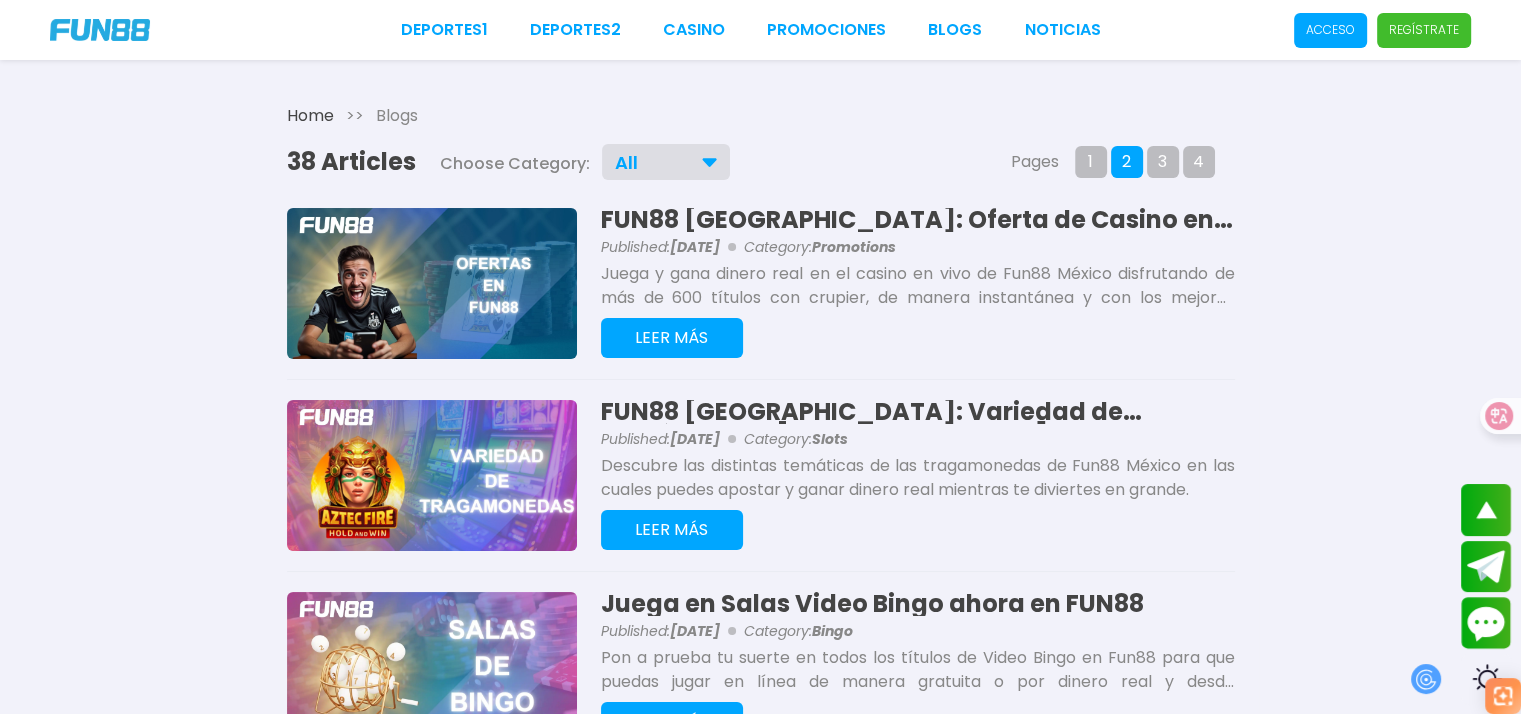 drag, startPoint x: 1535, startPoint y: 0, endPoint x: 116, endPoint y: 246, distance: 1440.1656 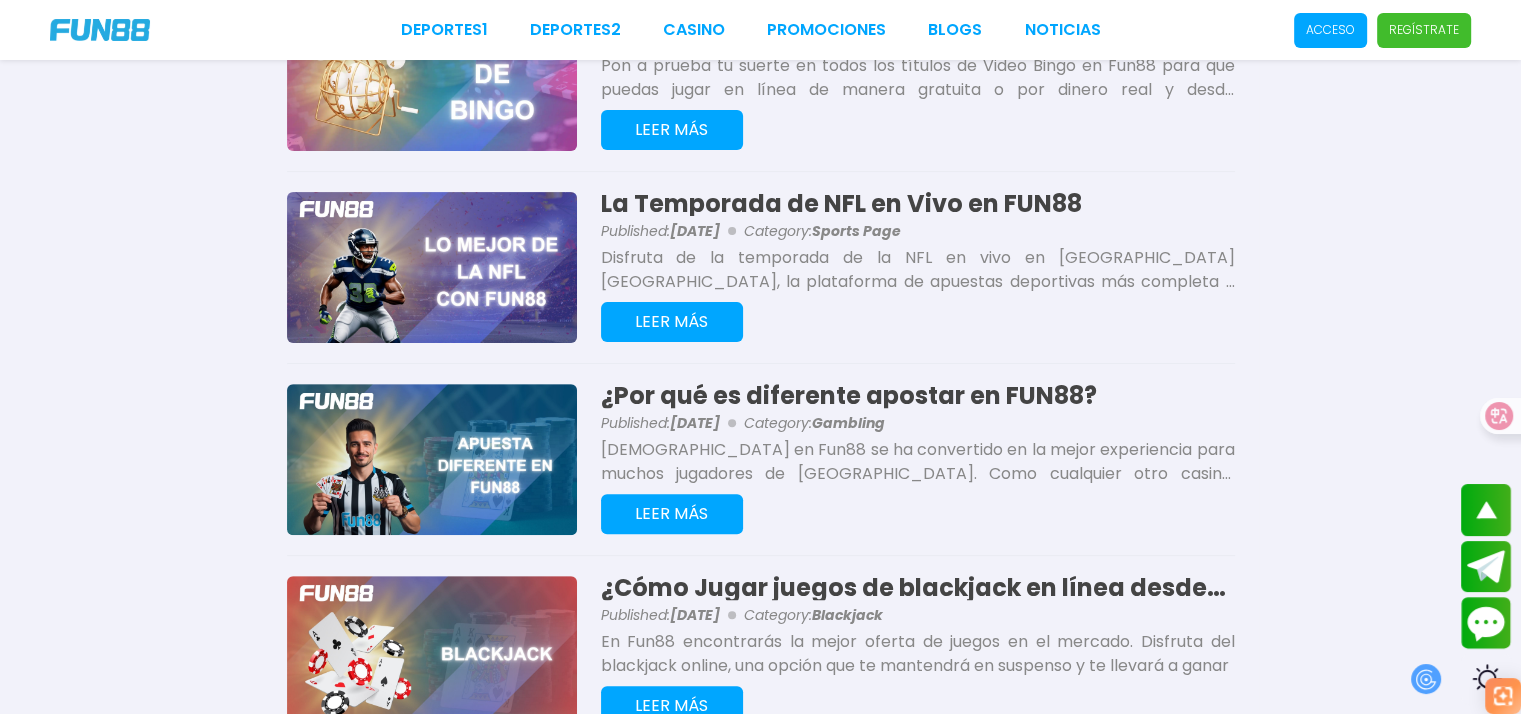 scroll, scrollTop: 0, scrollLeft: 0, axis: both 